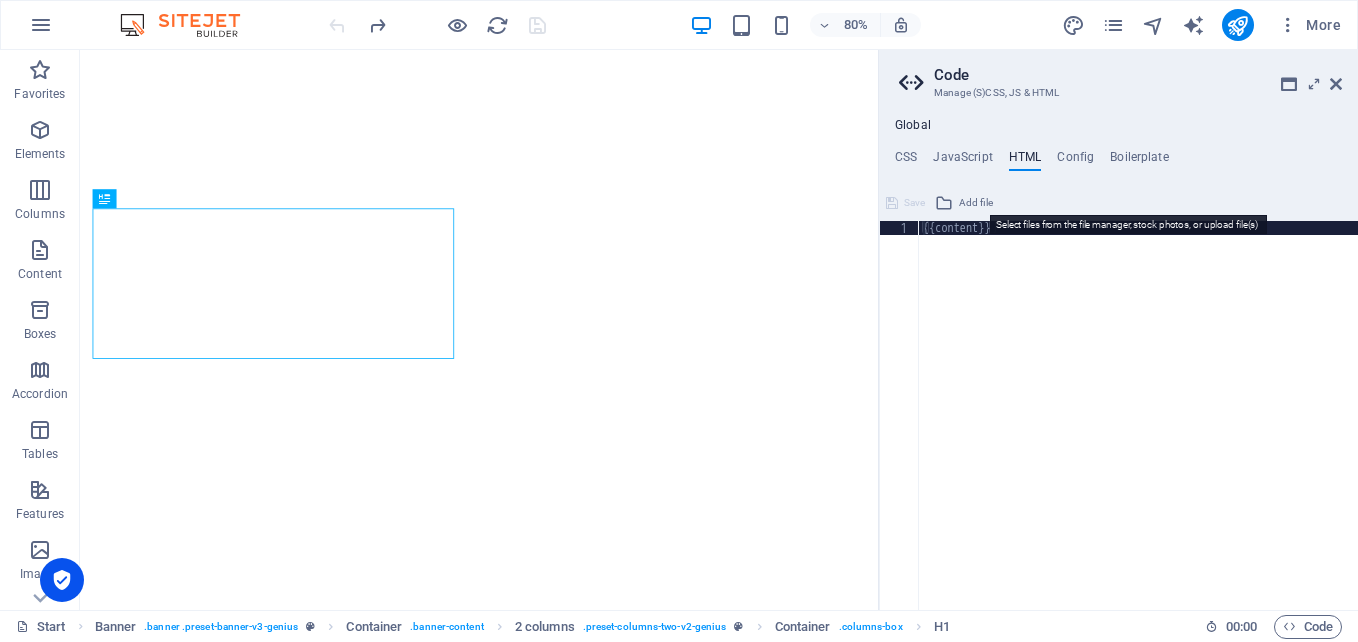 scroll, scrollTop: 0, scrollLeft: 0, axis: both 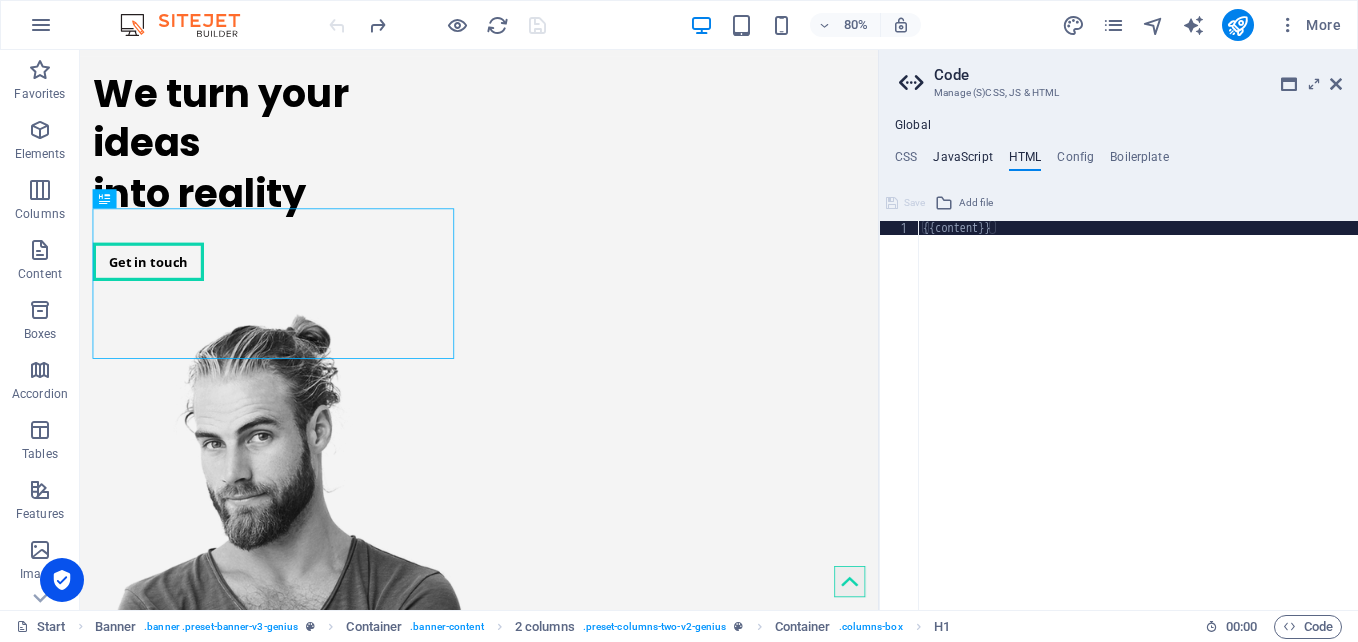 click on "JavaScript" at bounding box center [962, 161] 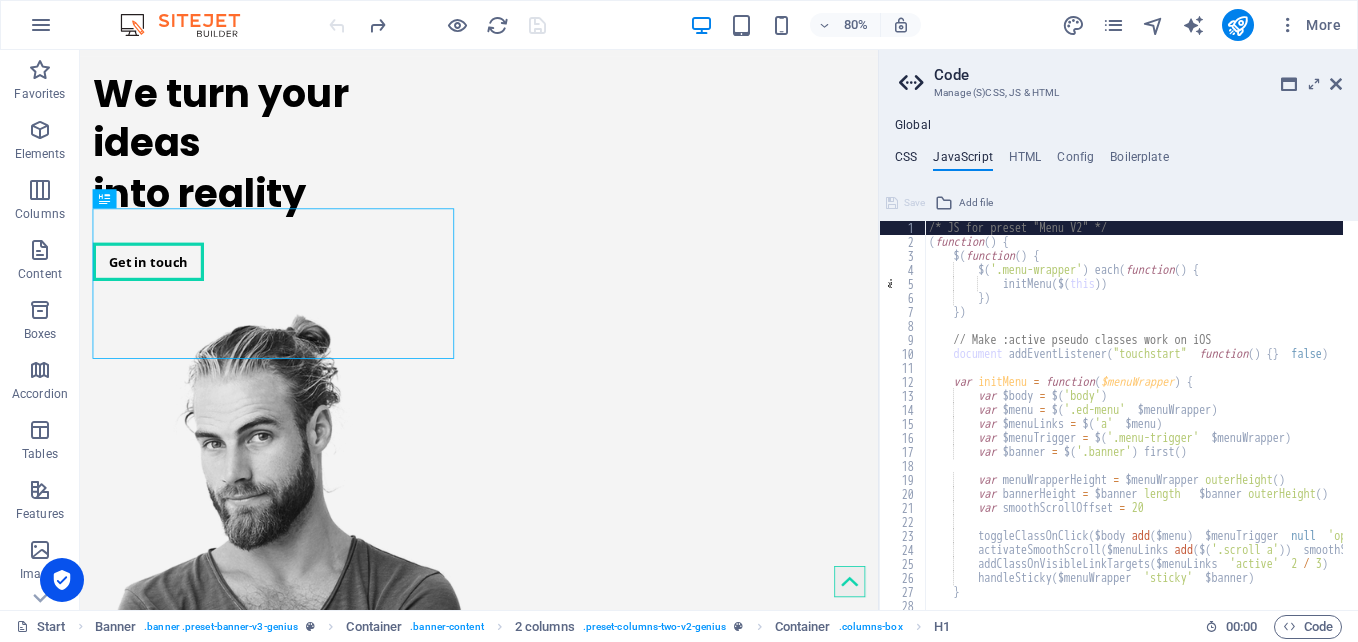 click on "CSS" at bounding box center [906, 161] 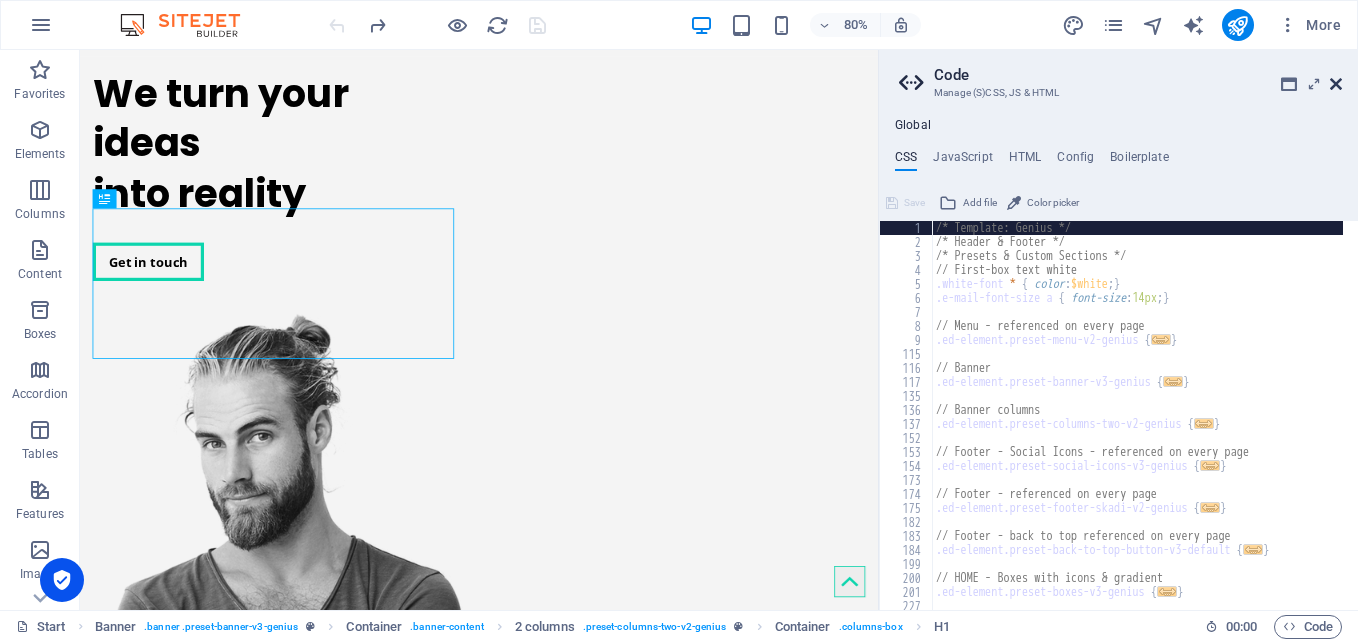 click at bounding box center (1336, 84) 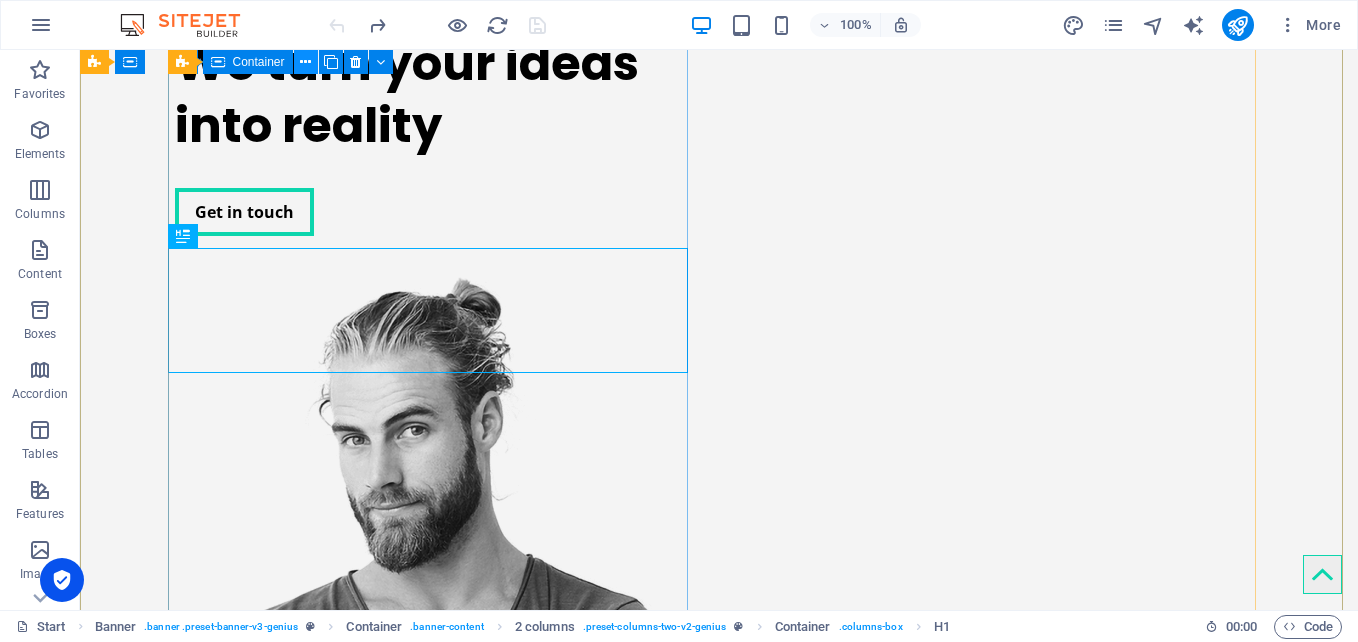 click at bounding box center [306, 62] 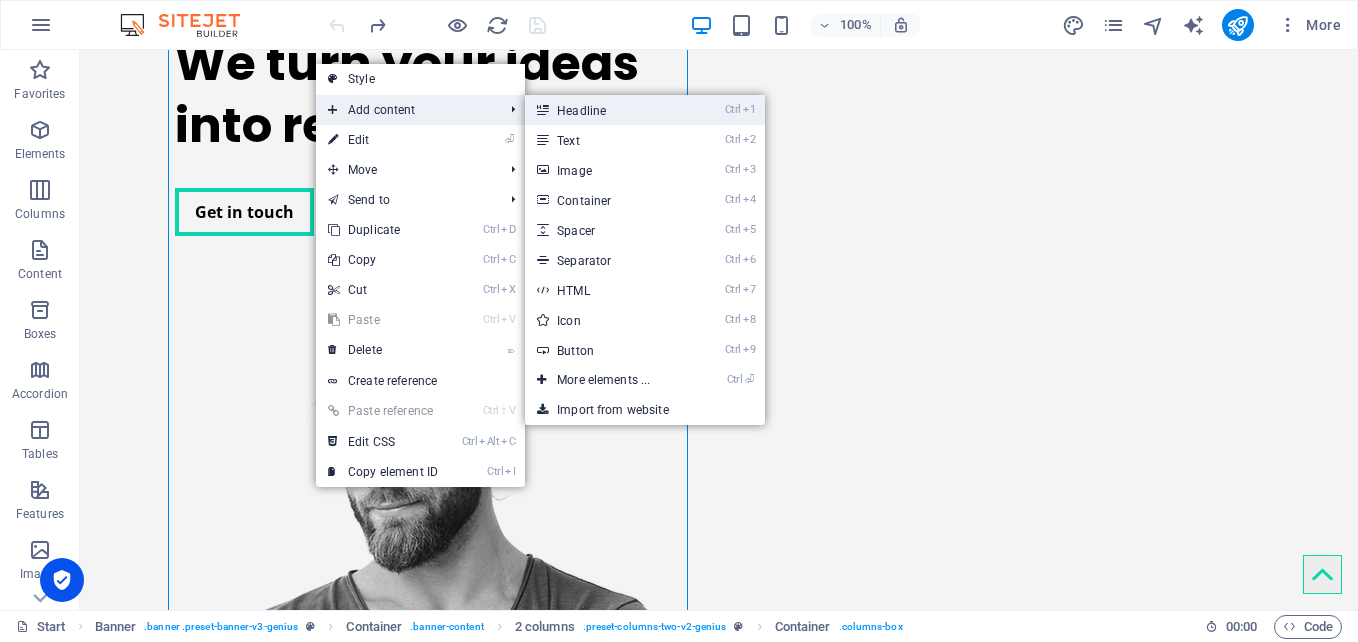 click on "Ctrl 1  Headline" at bounding box center [607, 110] 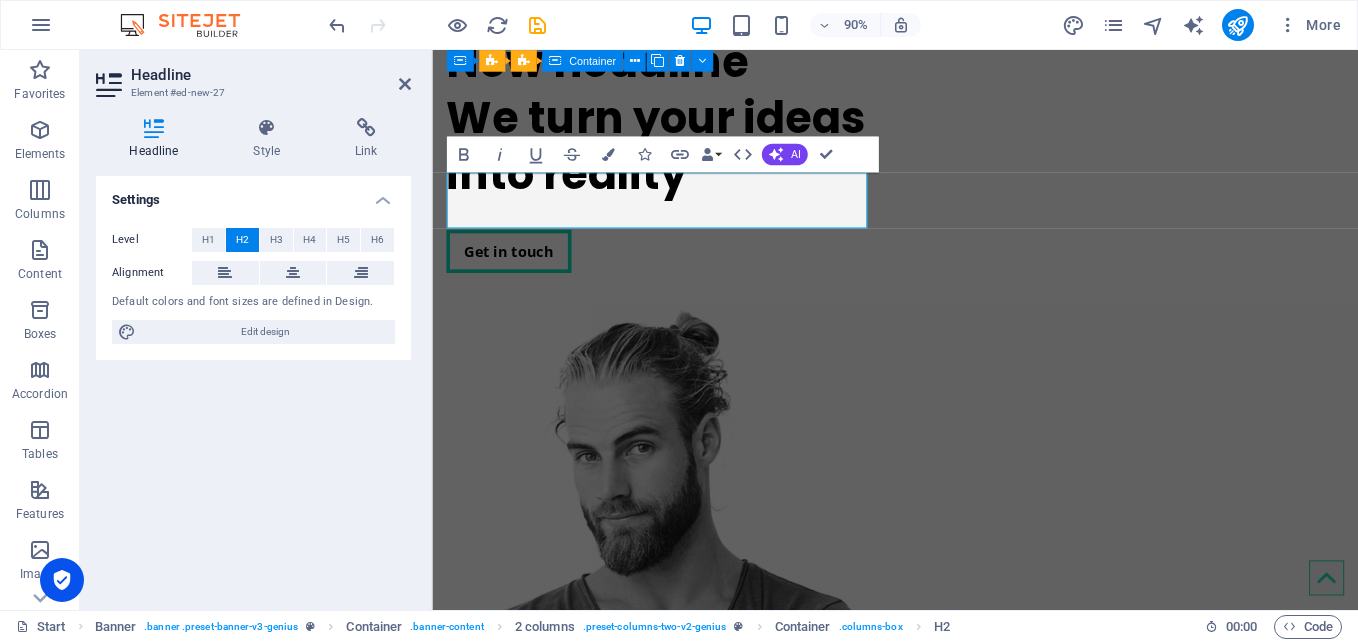 scroll, scrollTop: 243, scrollLeft: 0, axis: vertical 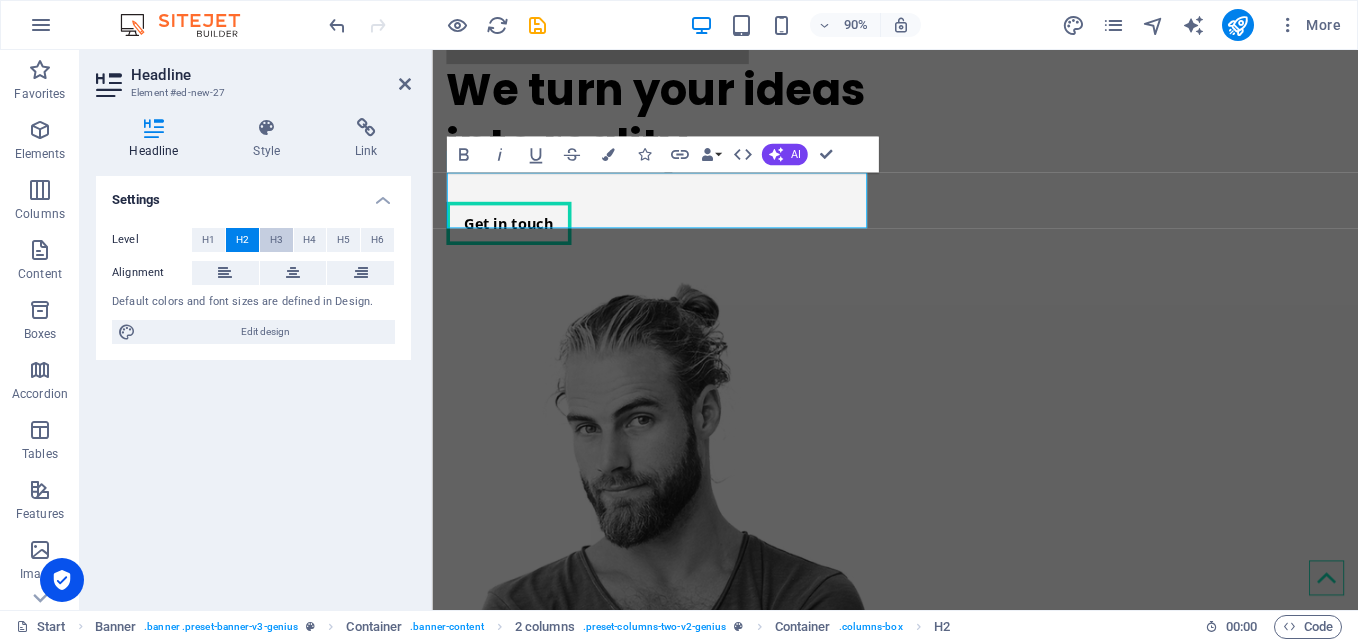 click on "H3" at bounding box center [276, 240] 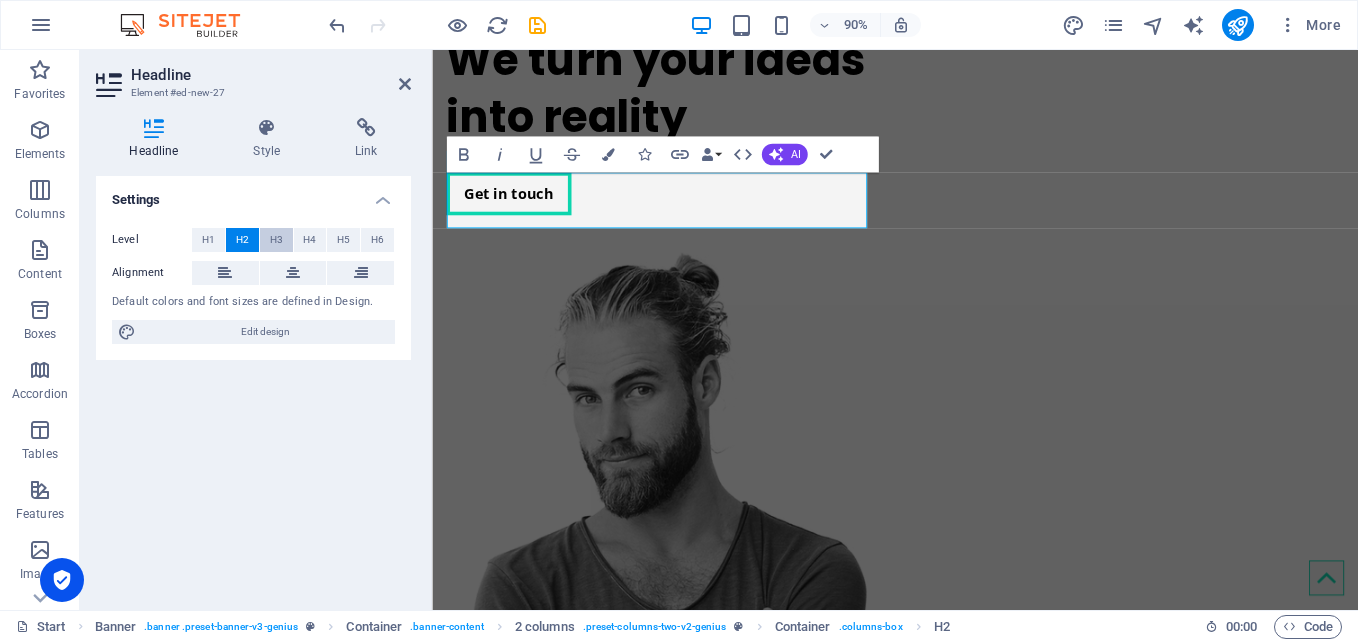 scroll, scrollTop: 260, scrollLeft: 0, axis: vertical 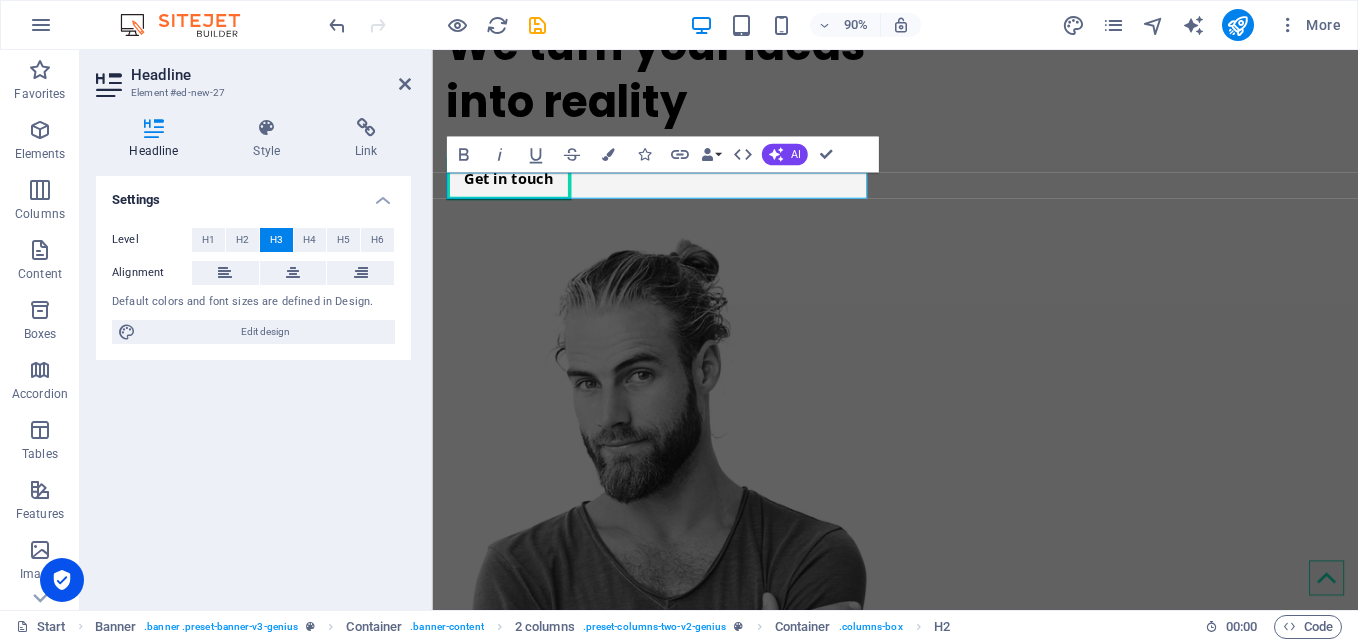 drag, startPoint x: 646, startPoint y: 191, endPoint x: 345, endPoint y: 197, distance: 301.05978 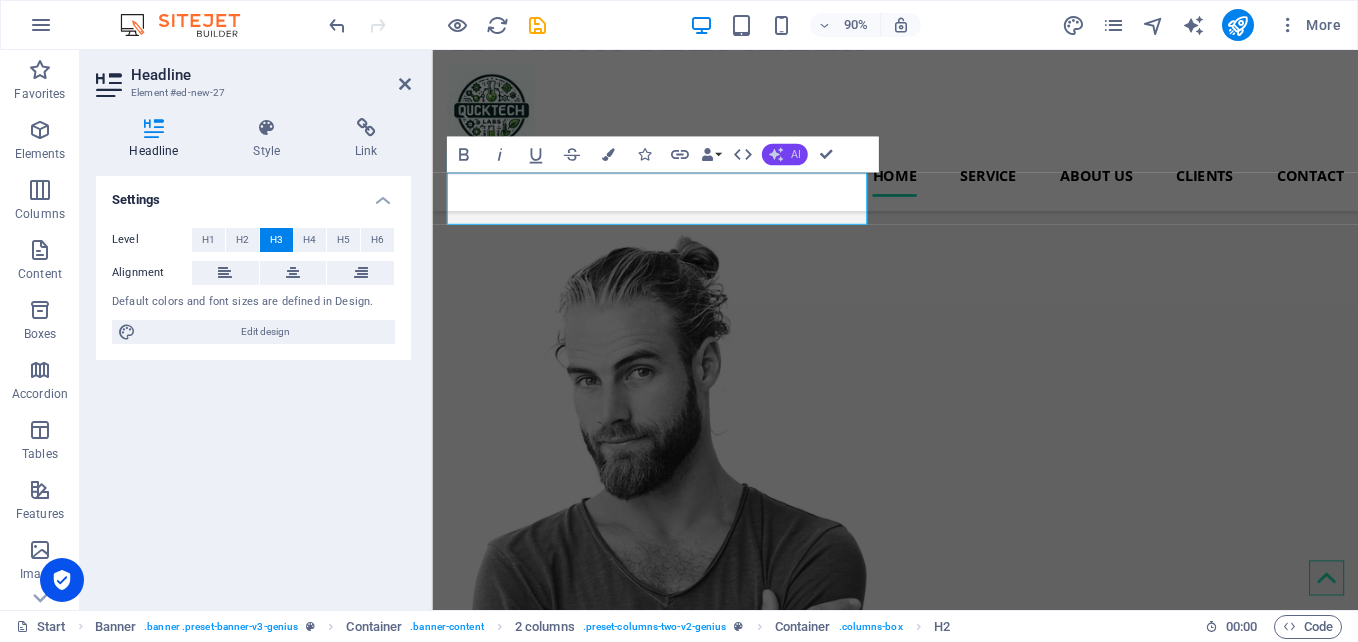 click on "AI" at bounding box center (784, 155) 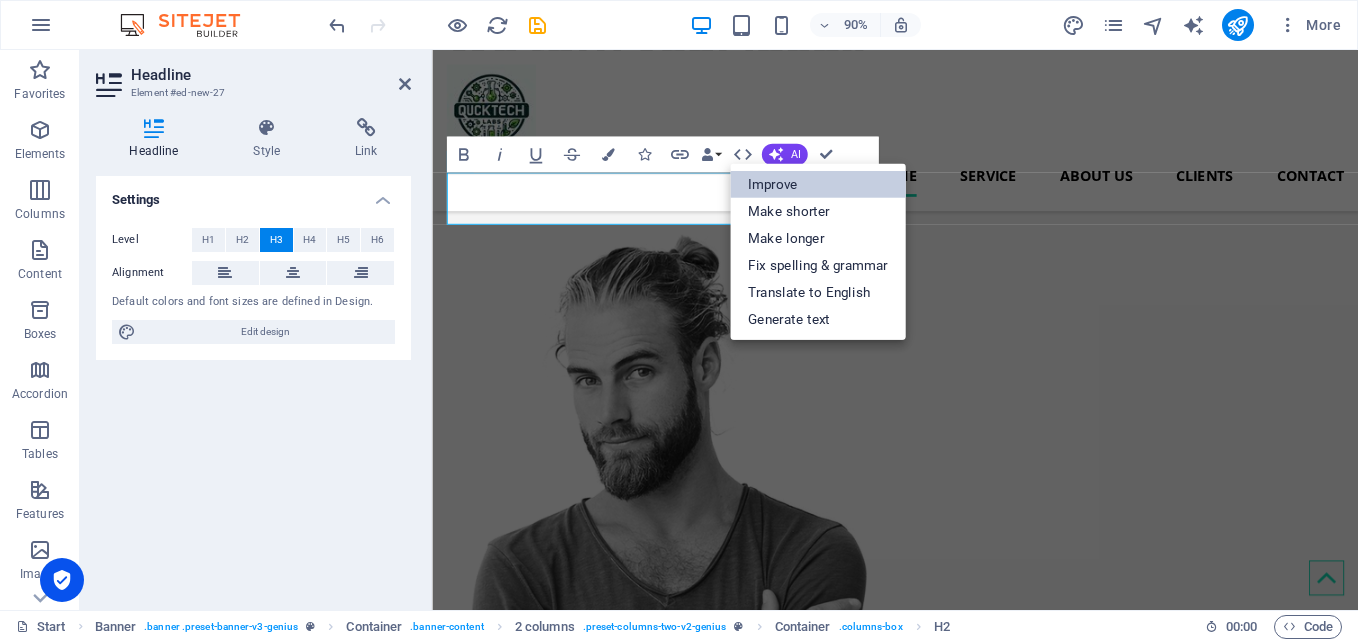 click on "Improve" at bounding box center (818, 183) 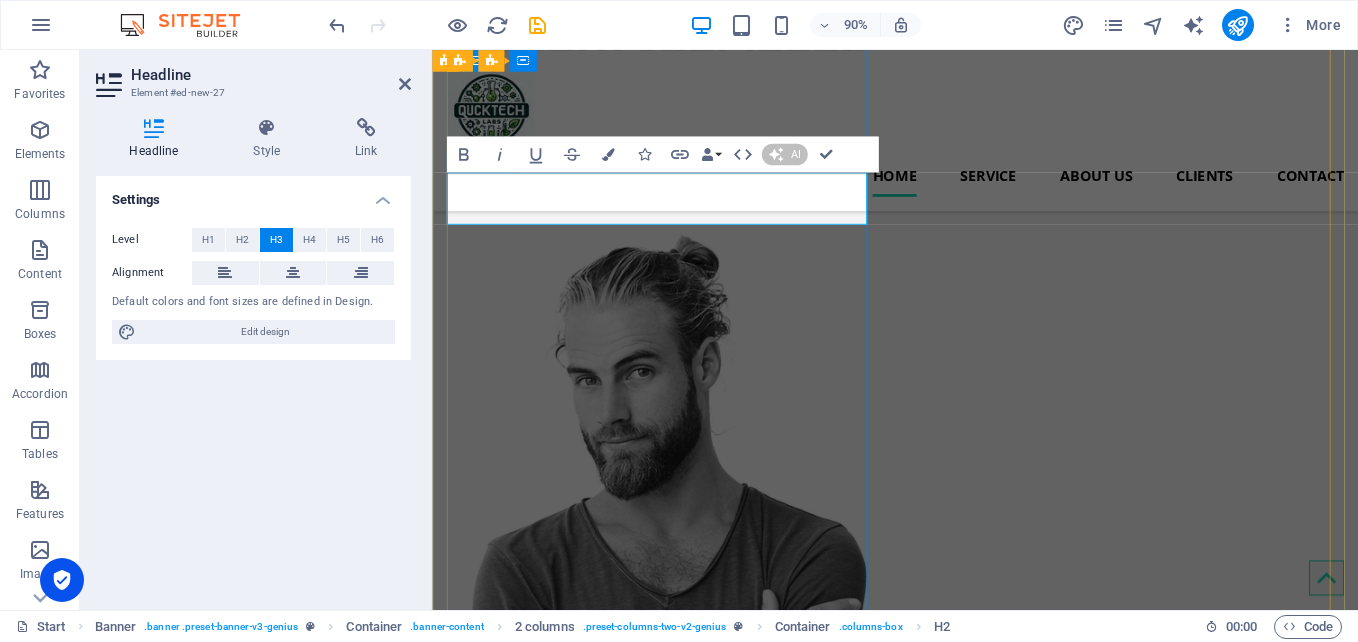 type 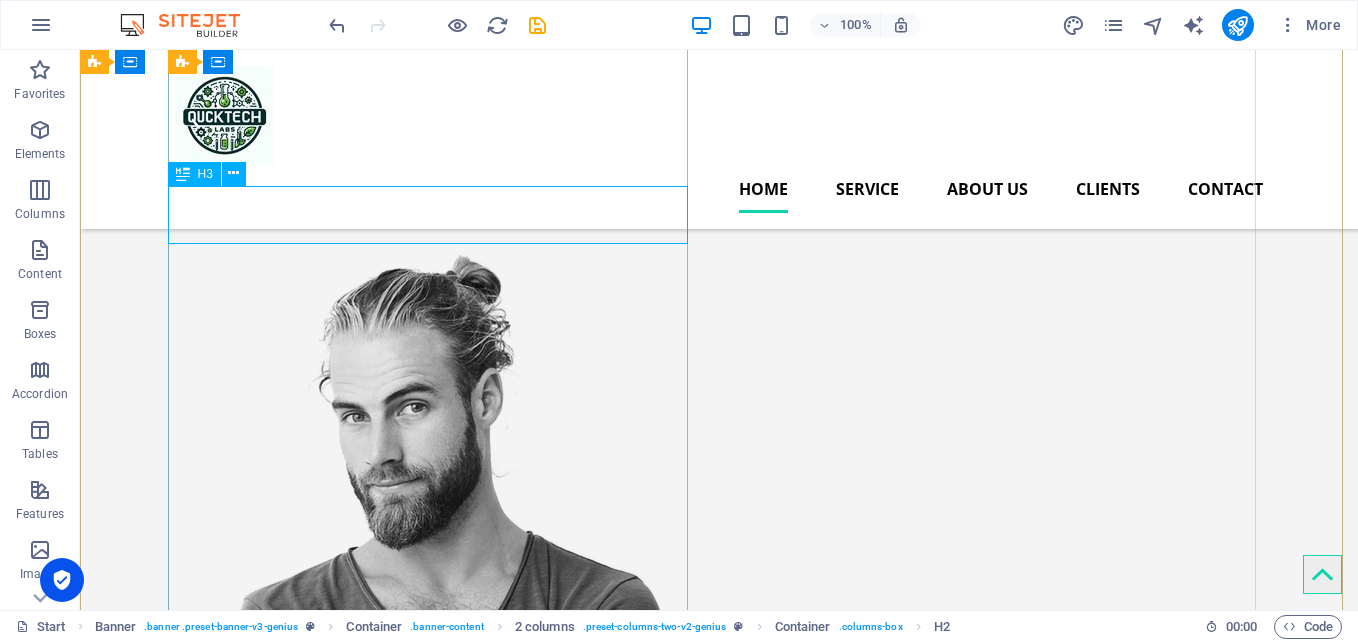 scroll, scrollTop: 187, scrollLeft: 0, axis: vertical 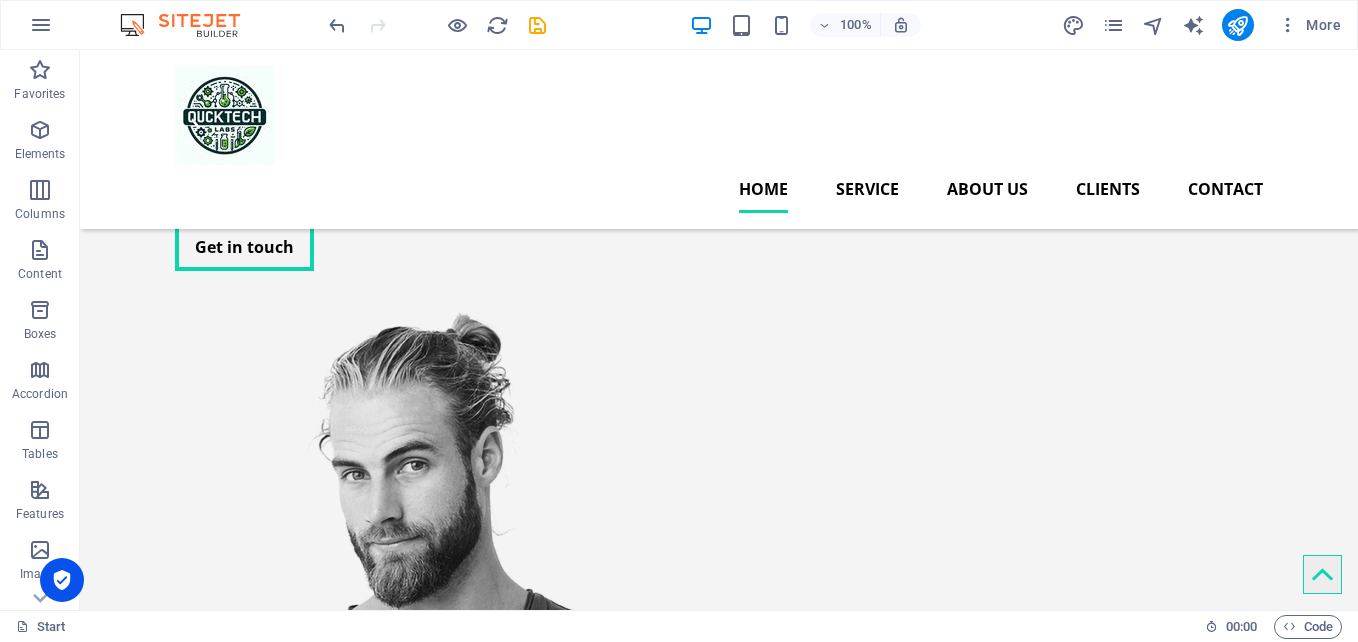 drag, startPoint x: 454, startPoint y: 211, endPoint x: 407, endPoint y: 323, distance: 121.46193 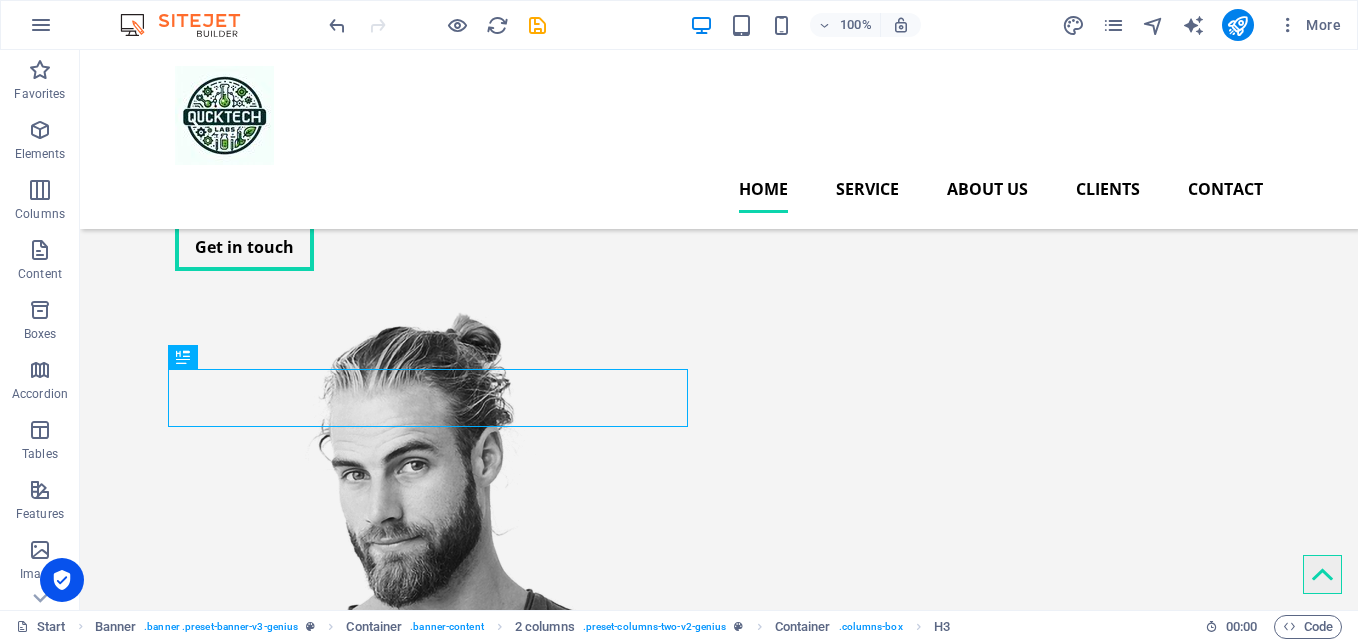 click on "We turn your ideas into reality" at bounding box center [435, 72] 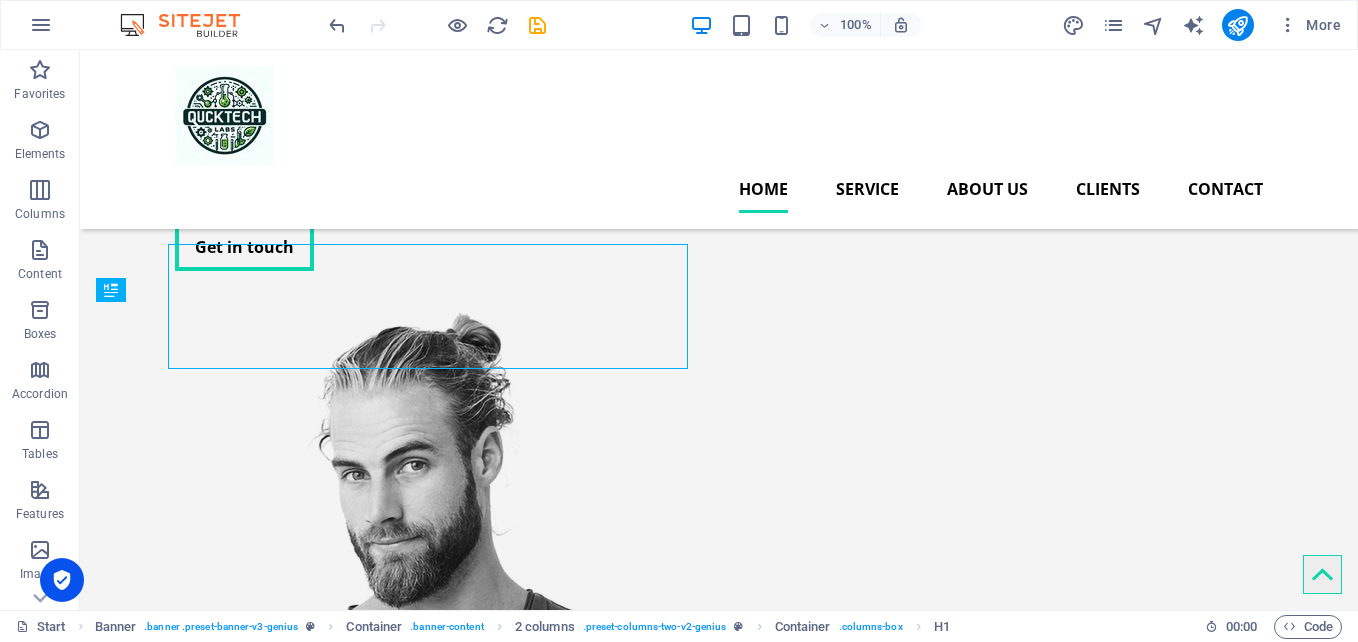 click on "We turn your ideas into reality" at bounding box center (435, 72) 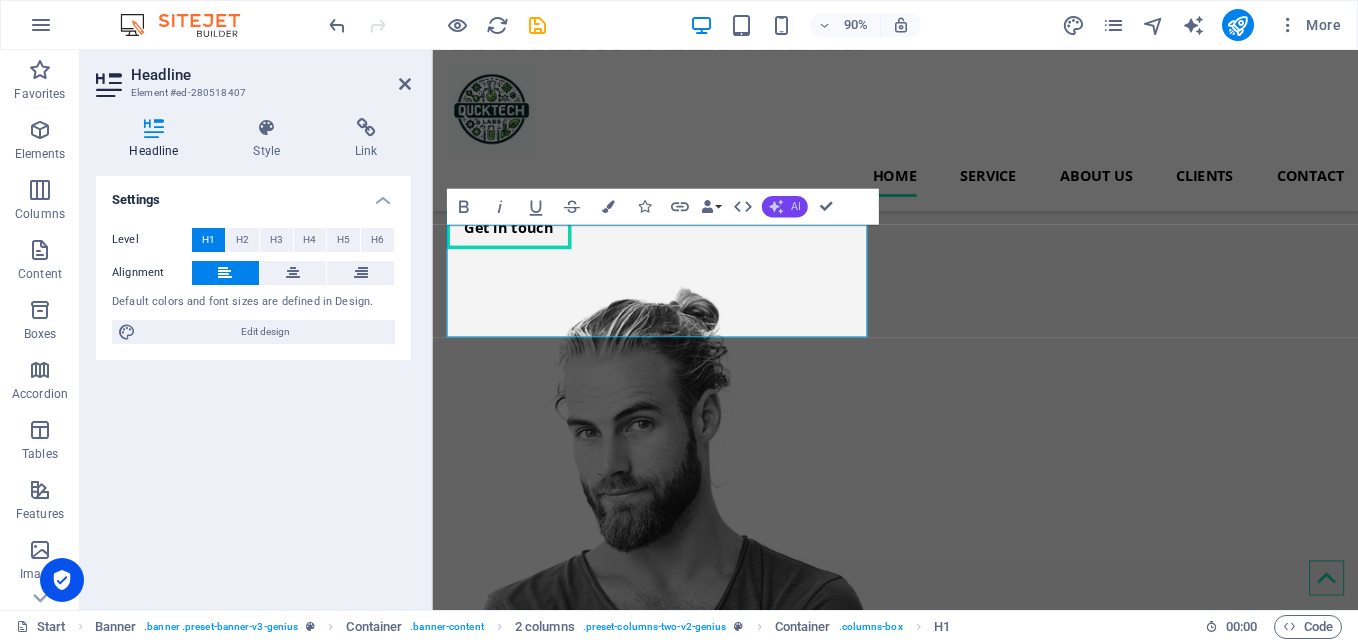 click 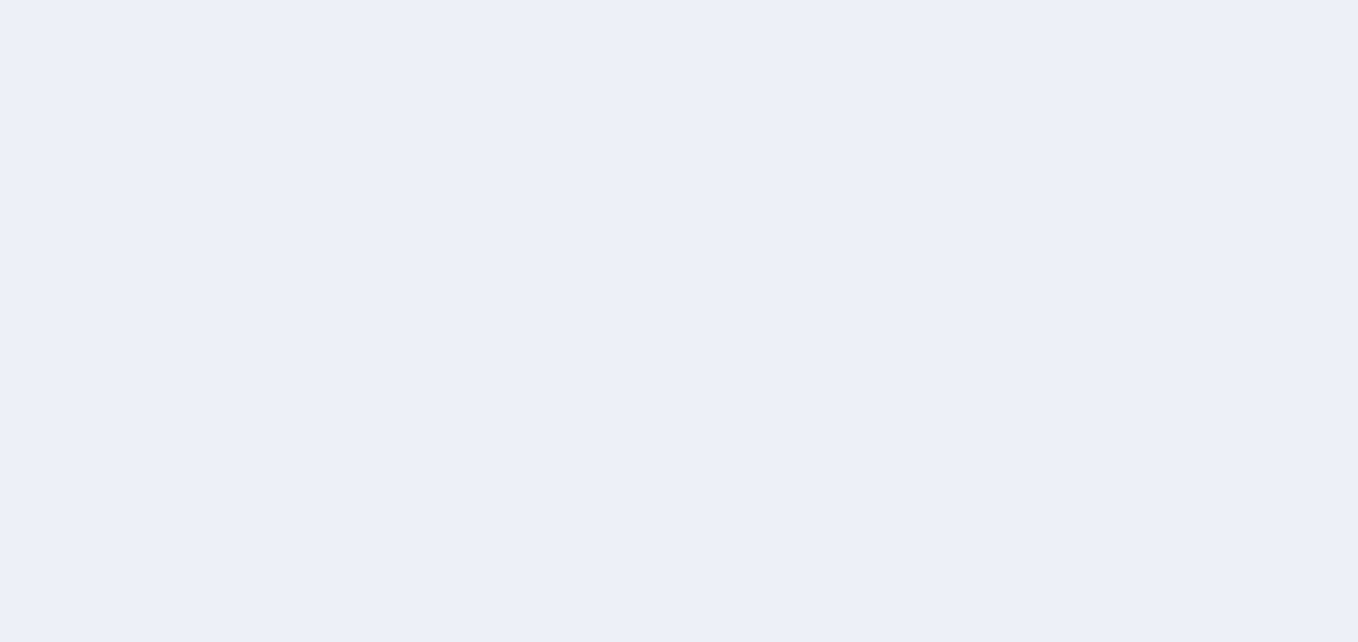 scroll, scrollTop: 0, scrollLeft: 0, axis: both 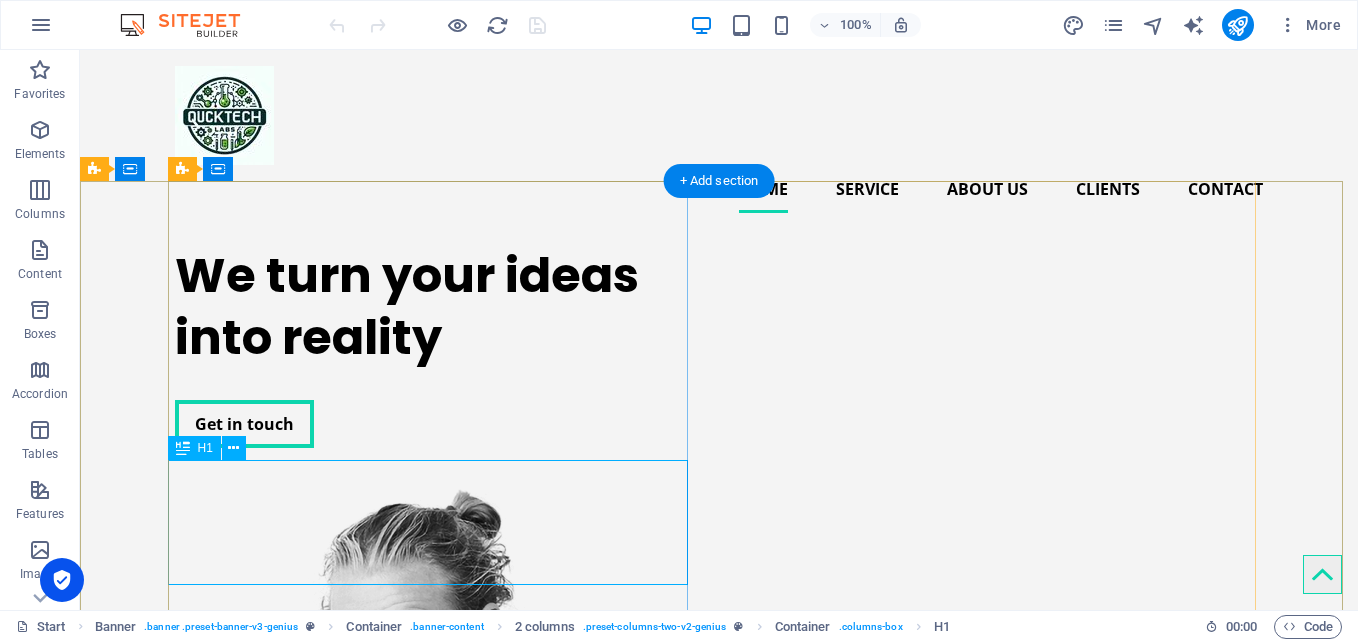 click on "We turn your ideas into reality" at bounding box center [435, 307] 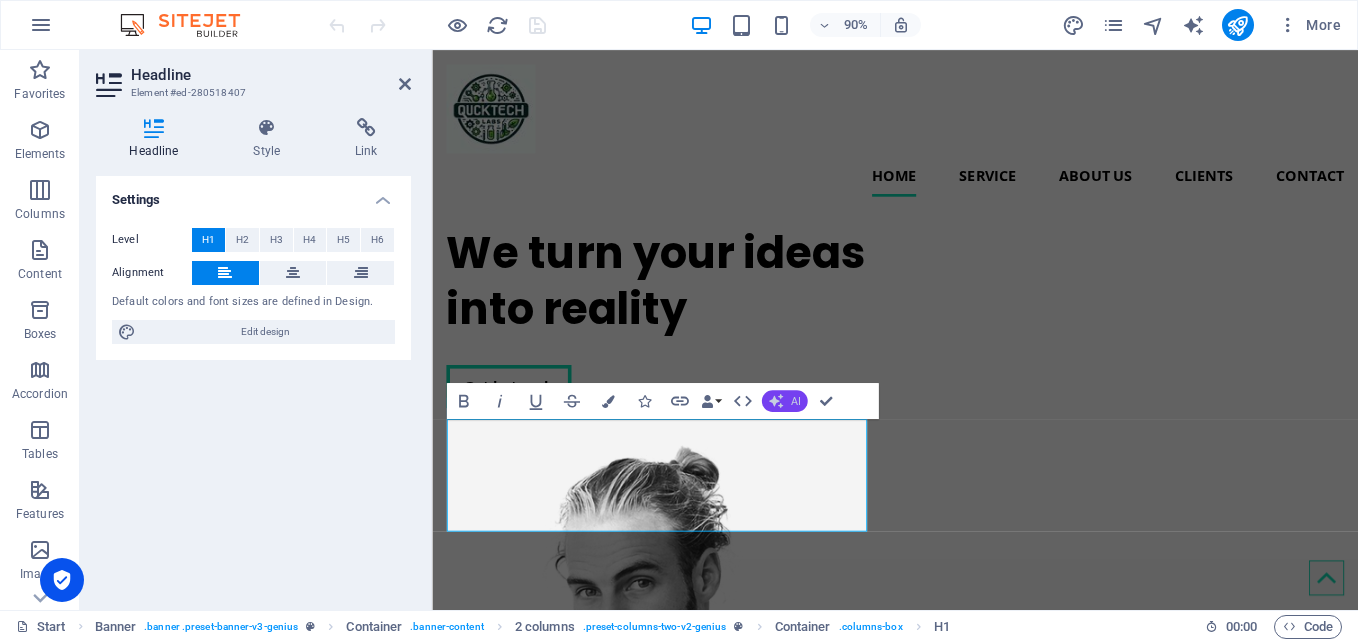 click on "AI" at bounding box center (795, 401) 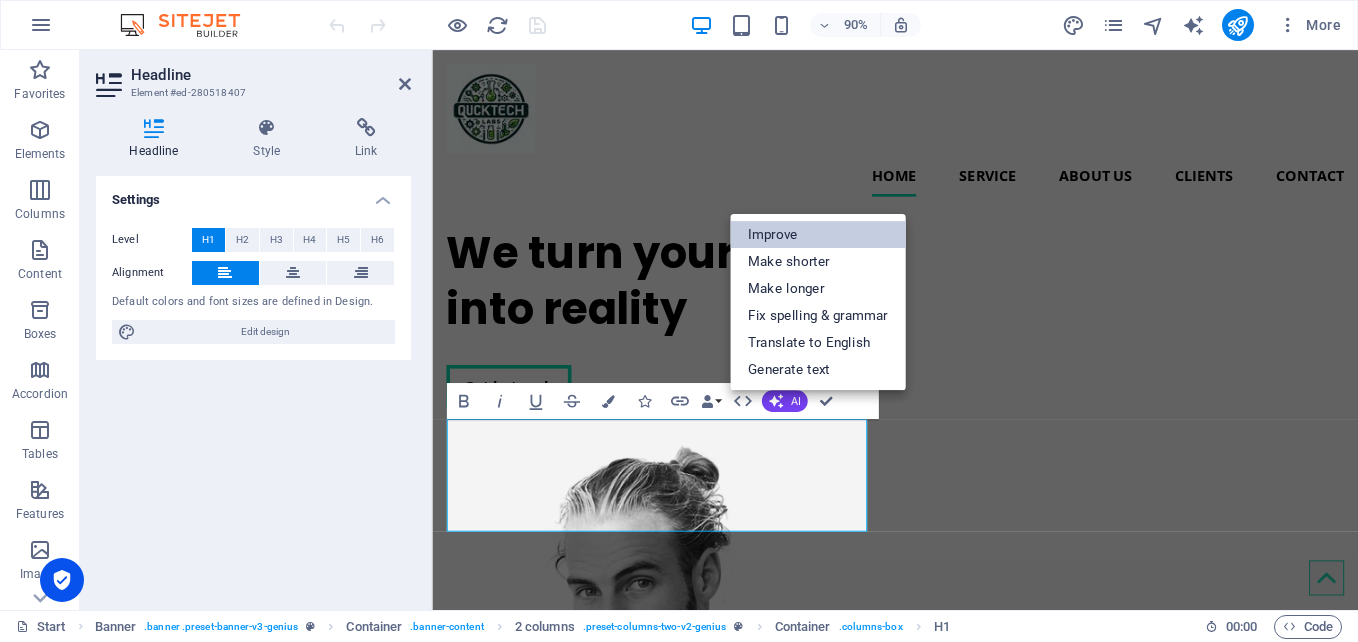 click on "Improve" at bounding box center [818, 234] 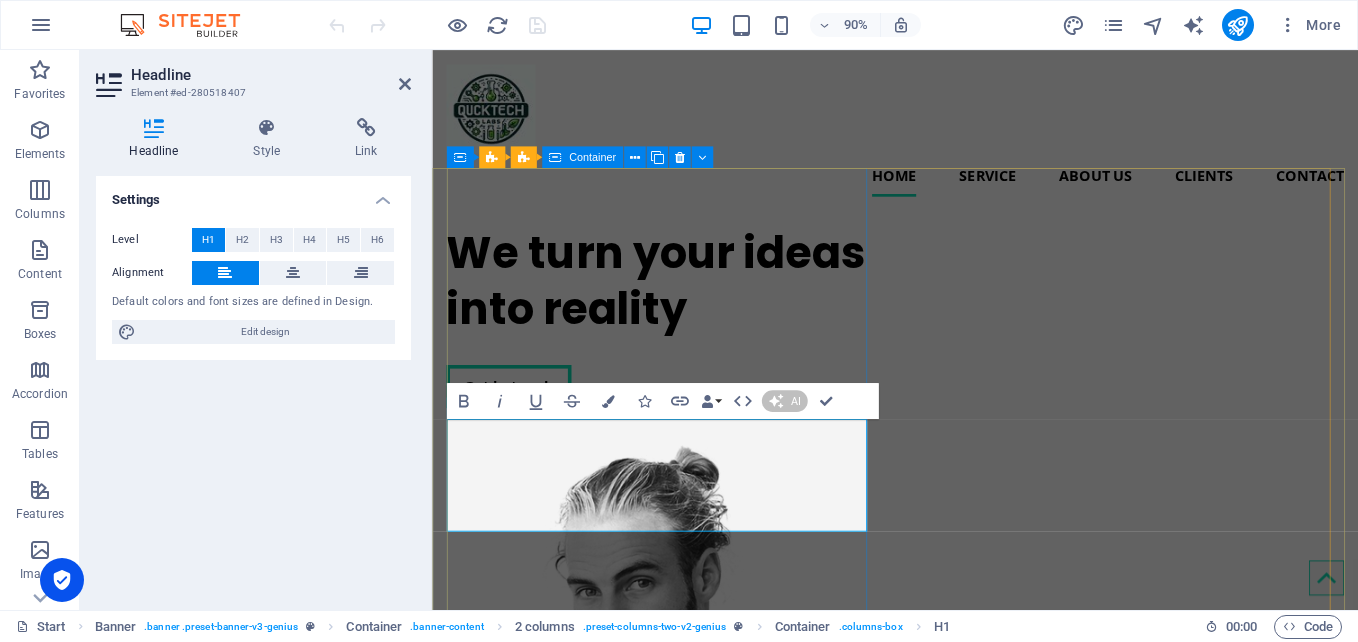 type 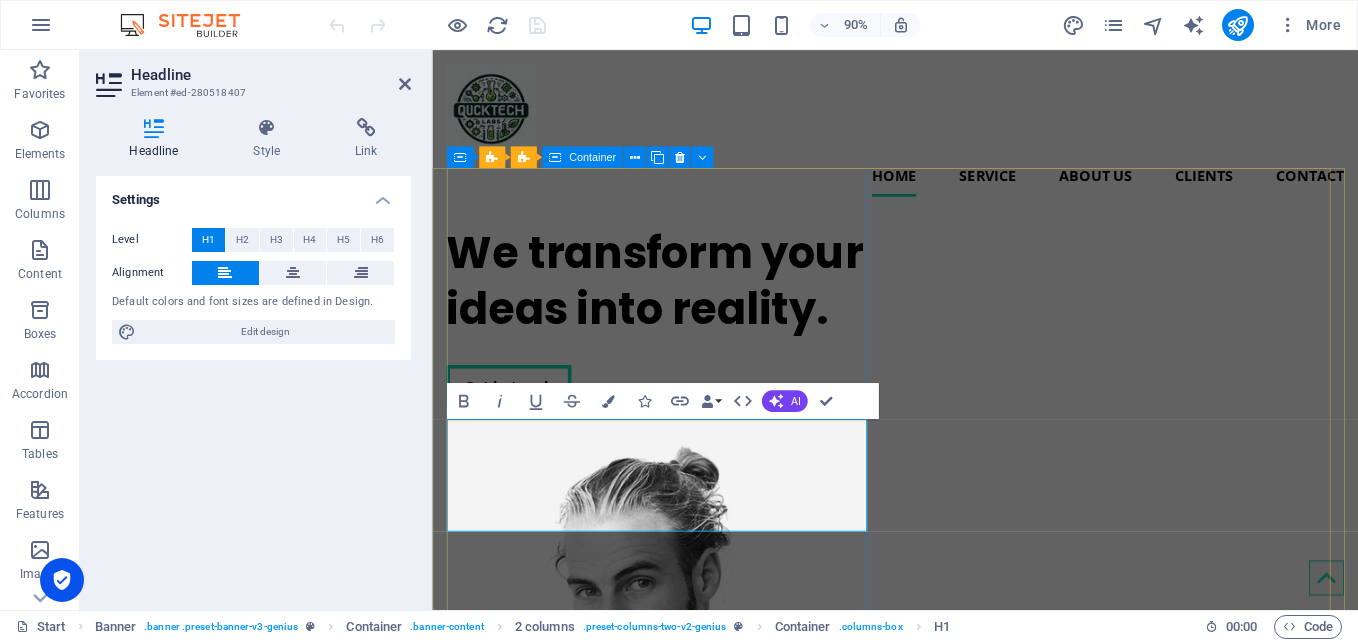 click on "We transform your ideas into reality. Get in touch" at bounding box center (685, 346) 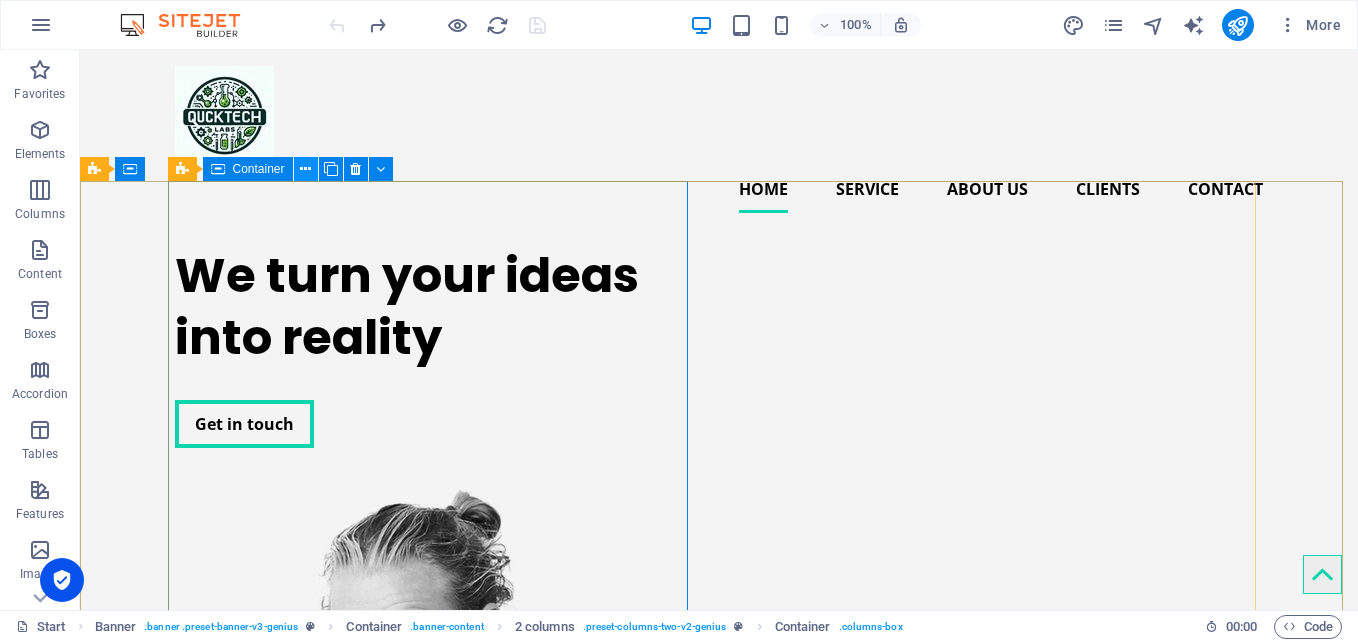 click at bounding box center (305, 169) 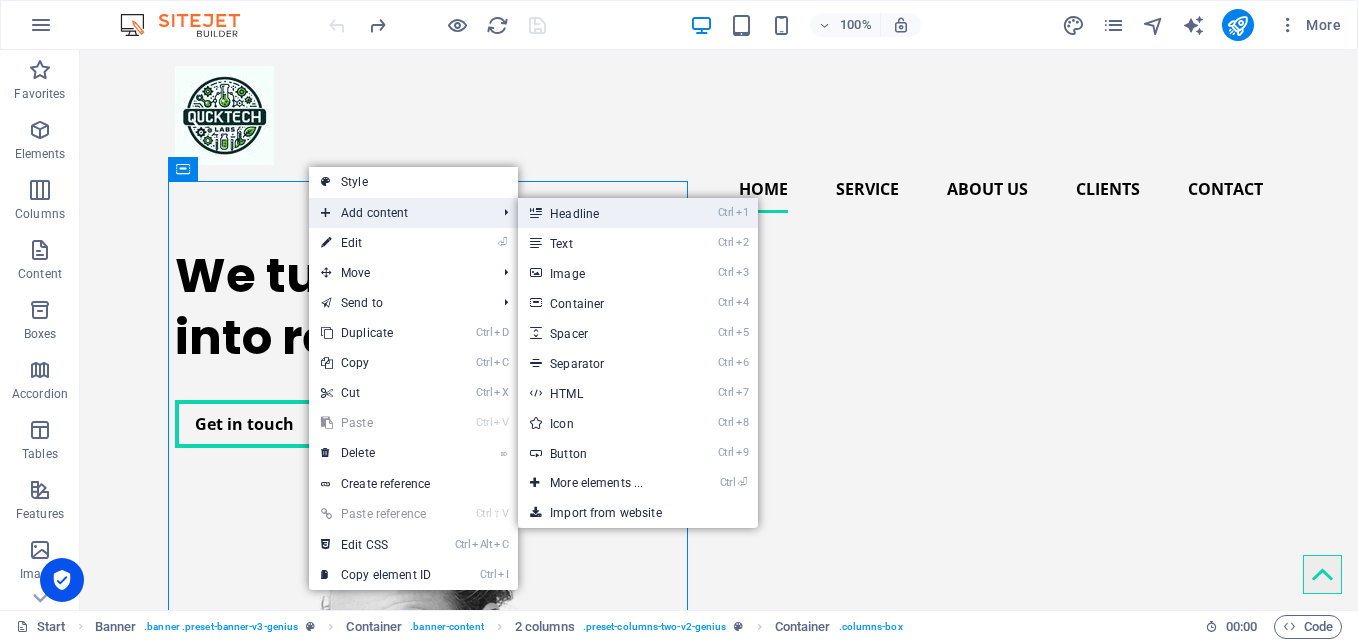click on "Ctrl 1  Headline" at bounding box center (600, 213) 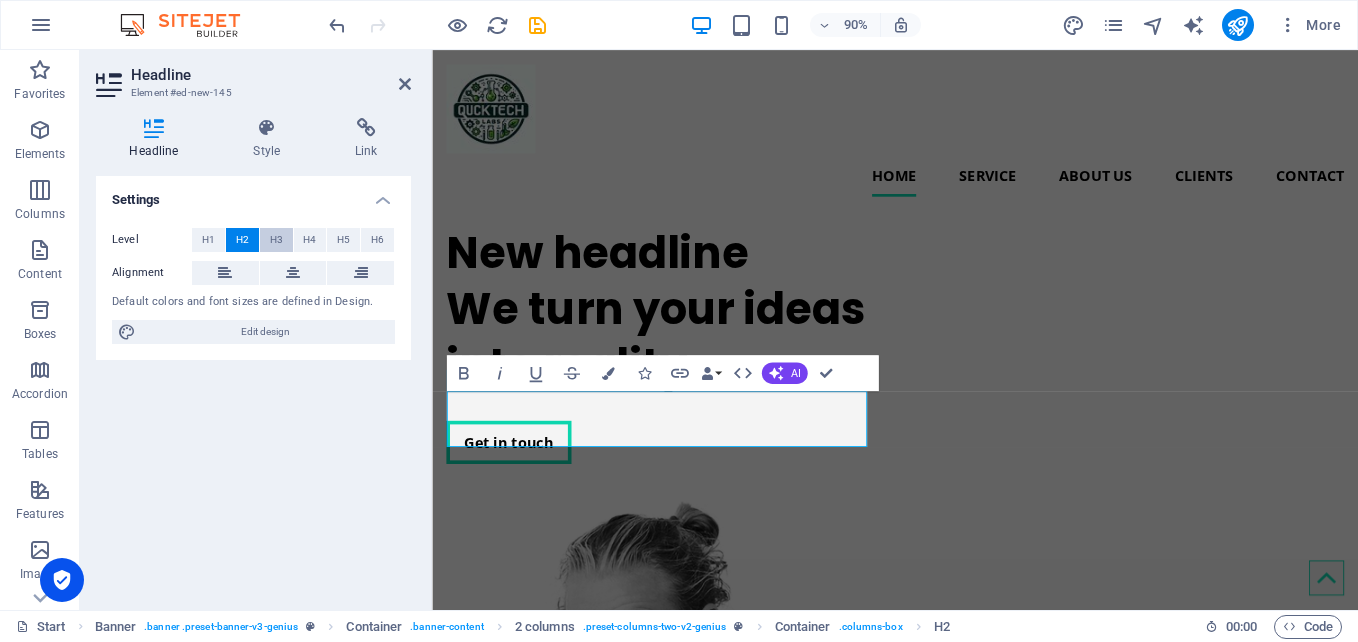 click on "H3" at bounding box center (276, 240) 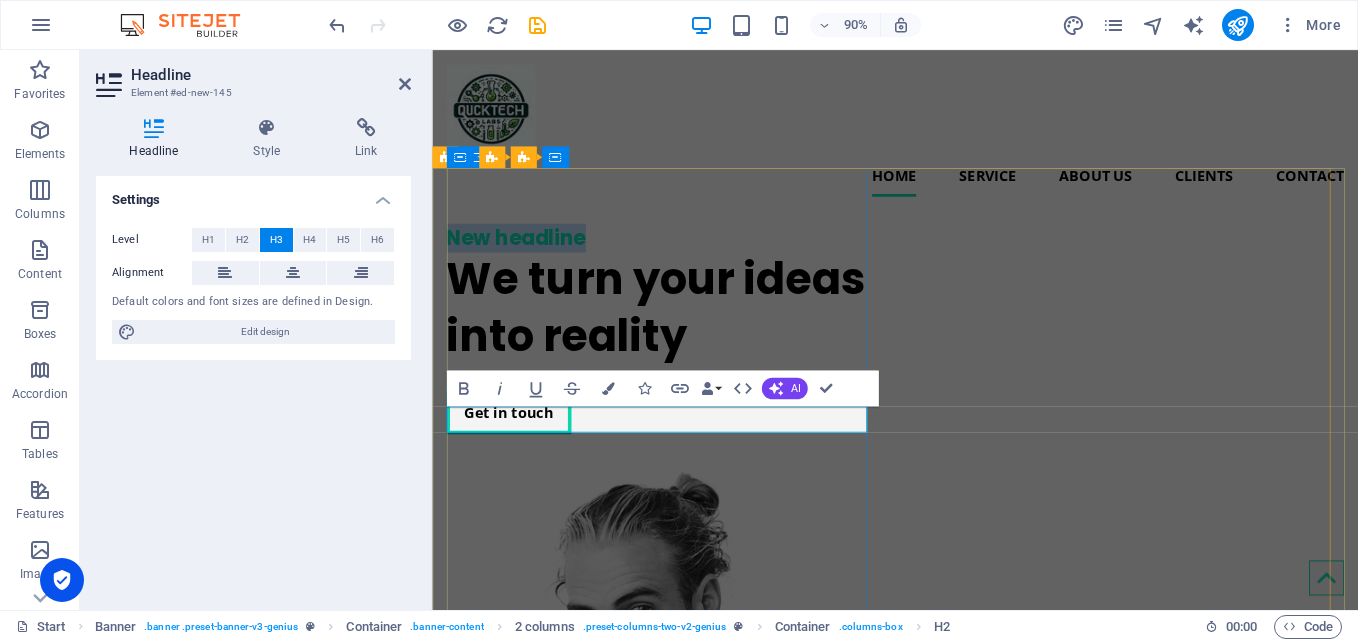 drag, startPoint x: 627, startPoint y: 464, endPoint x: 447, endPoint y: 443, distance: 181.22086 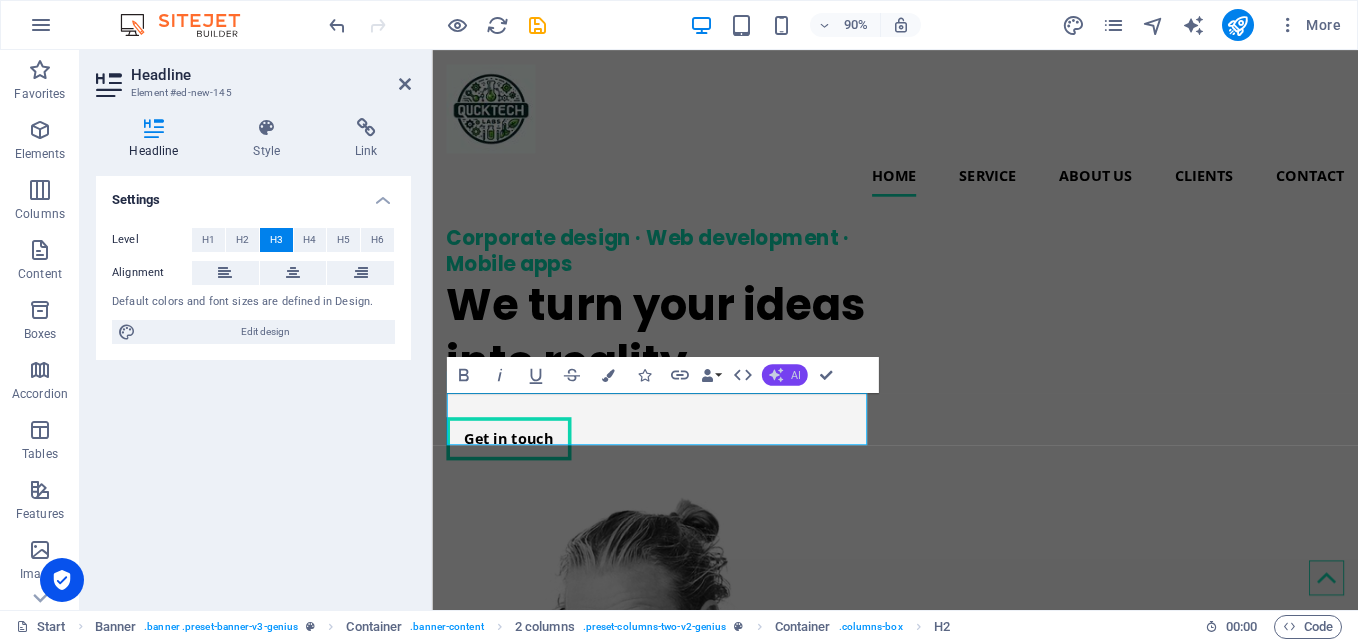 click on "AI" at bounding box center (795, 374) 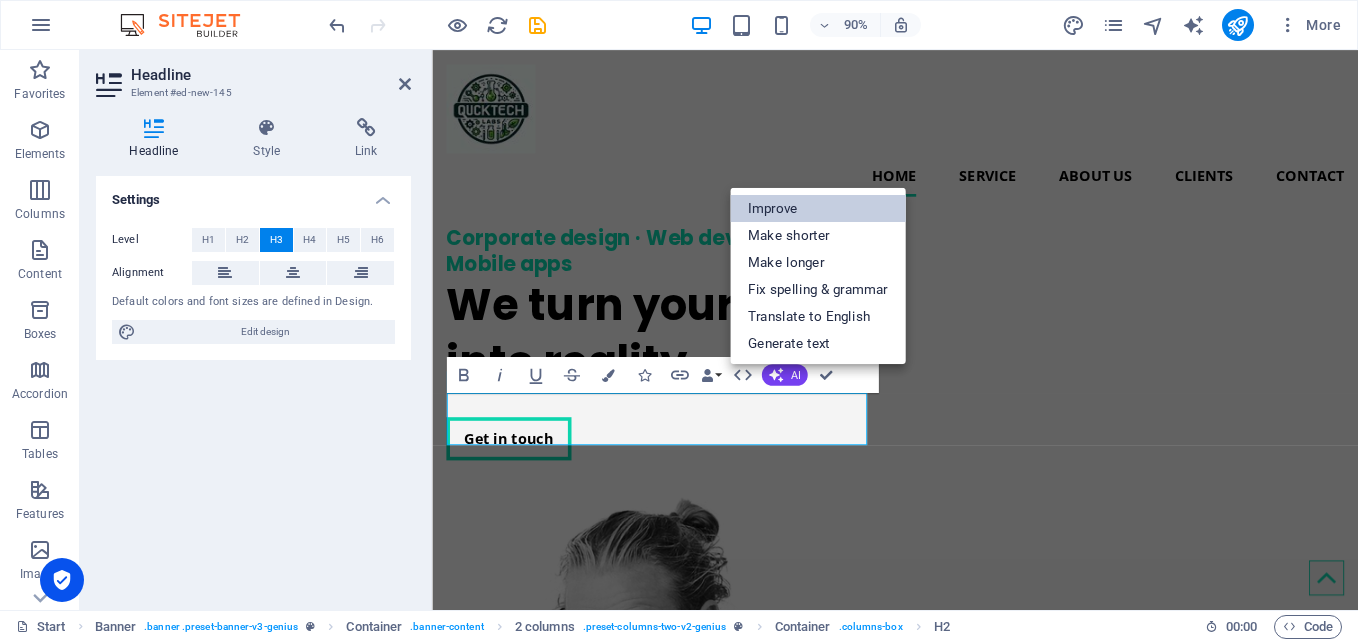 click on "Improve" at bounding box center (818, 208) 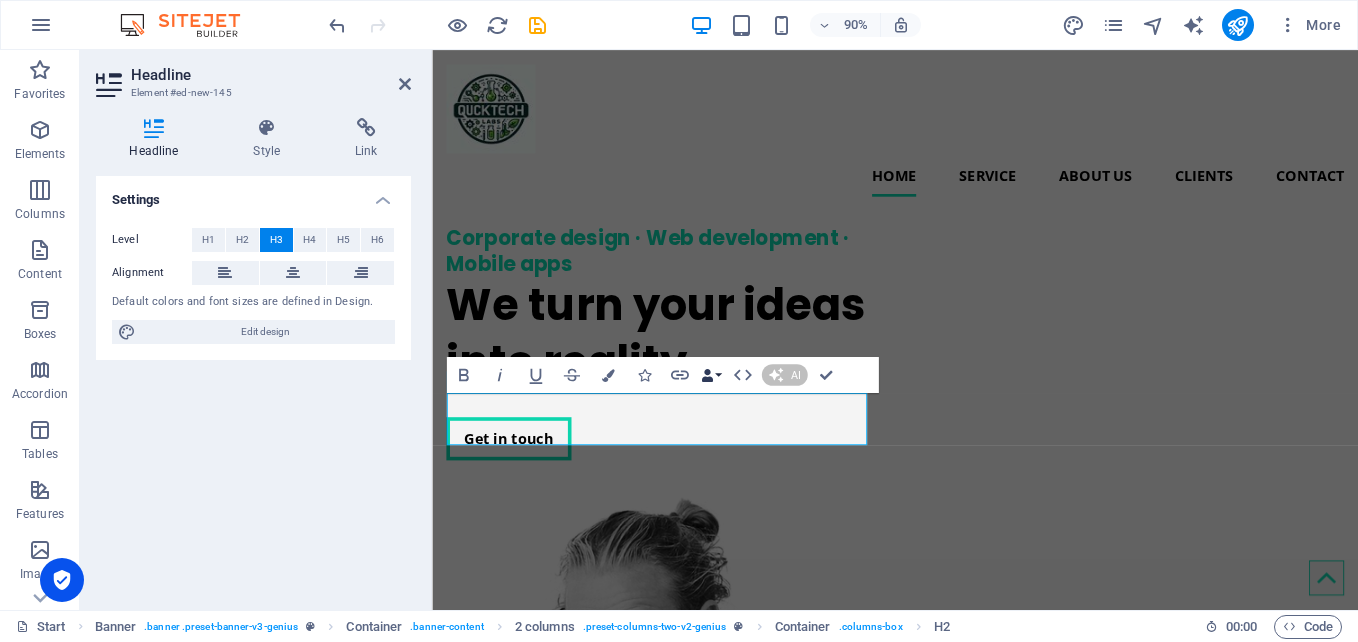 type 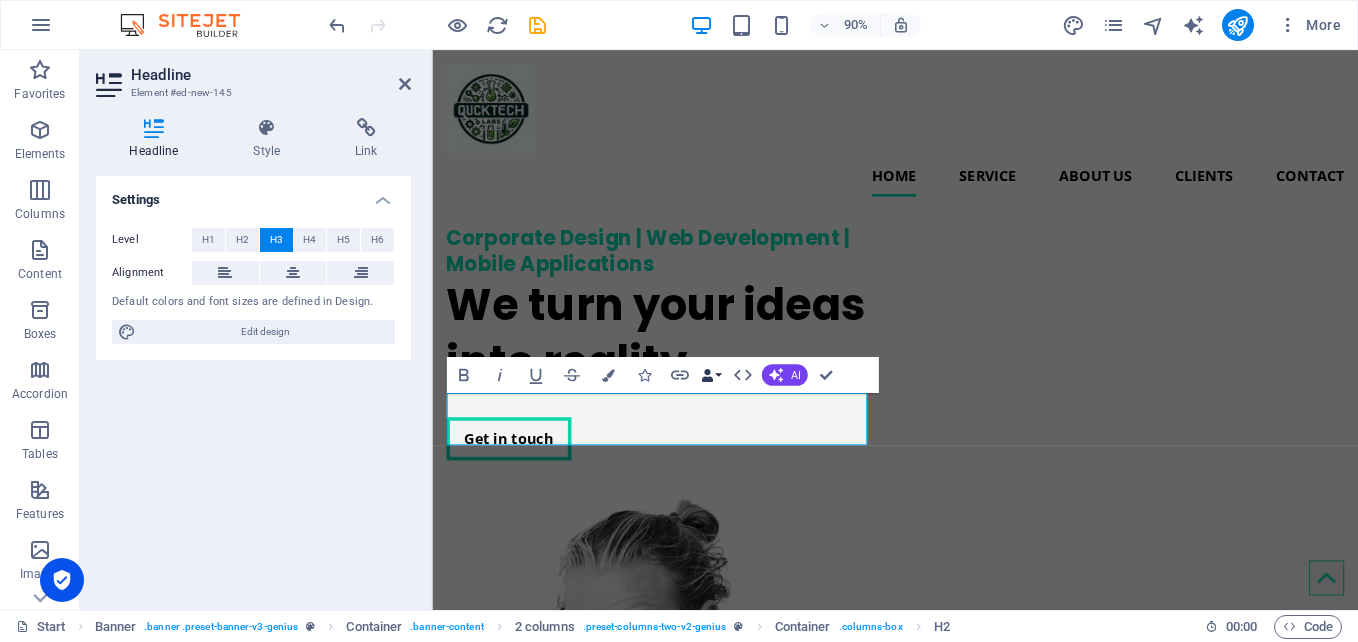 click on "Data Bindings" at bounding box center [710, 375] 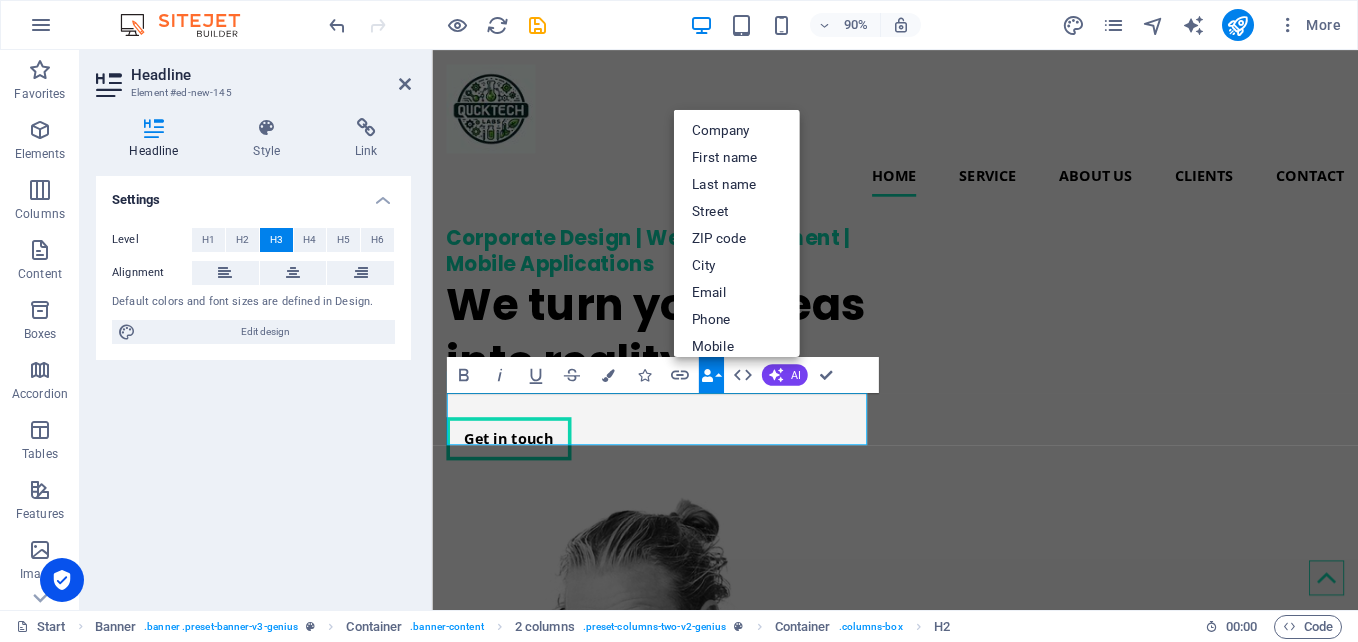 click on "Data Bindings" at bounding box center [710, 375] 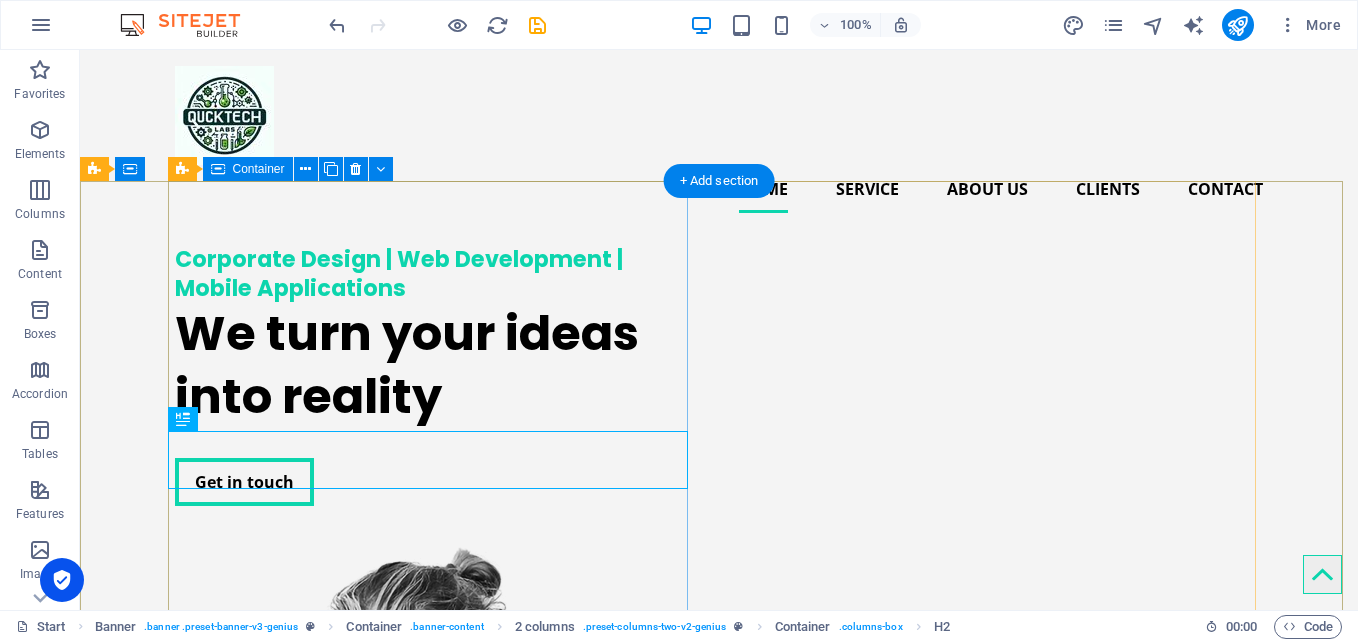drag, startPoint x: 358, startPoint y: 564, endPoint x: 340, endPoint y: 429, distance: 136.19472 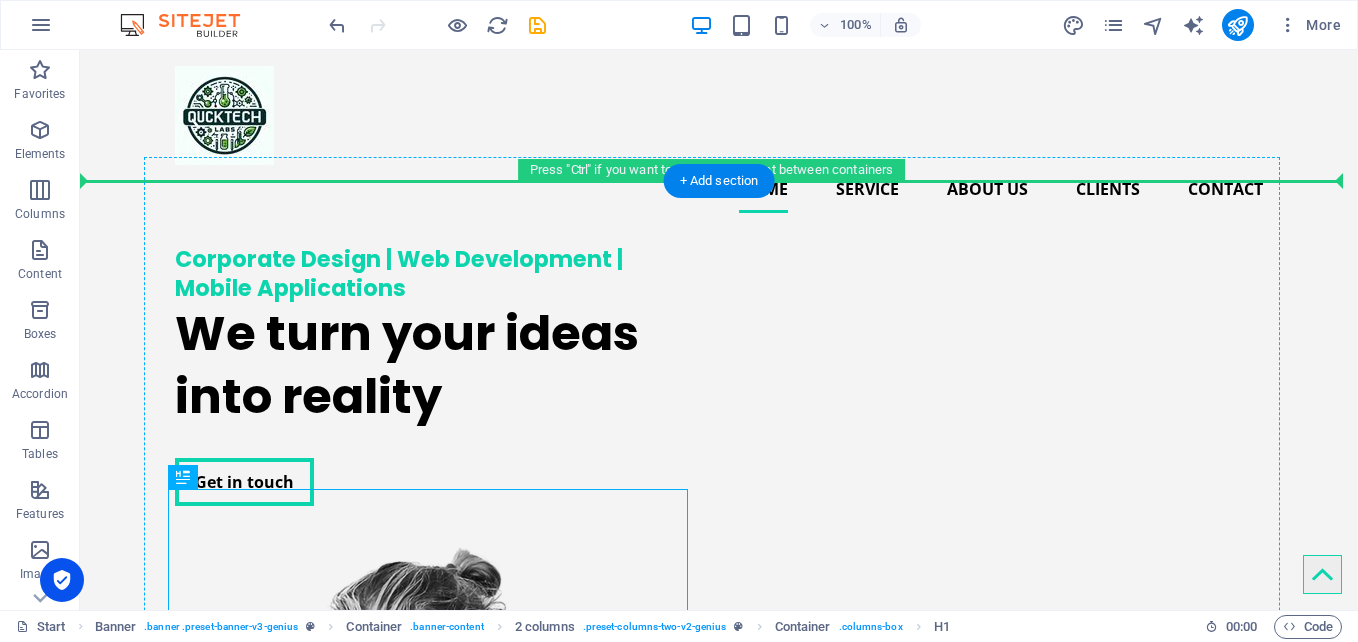 drag, startPoint x: 314, startPoint y: 515, endPoint x: 314, endPoint y: 413, distance: 102 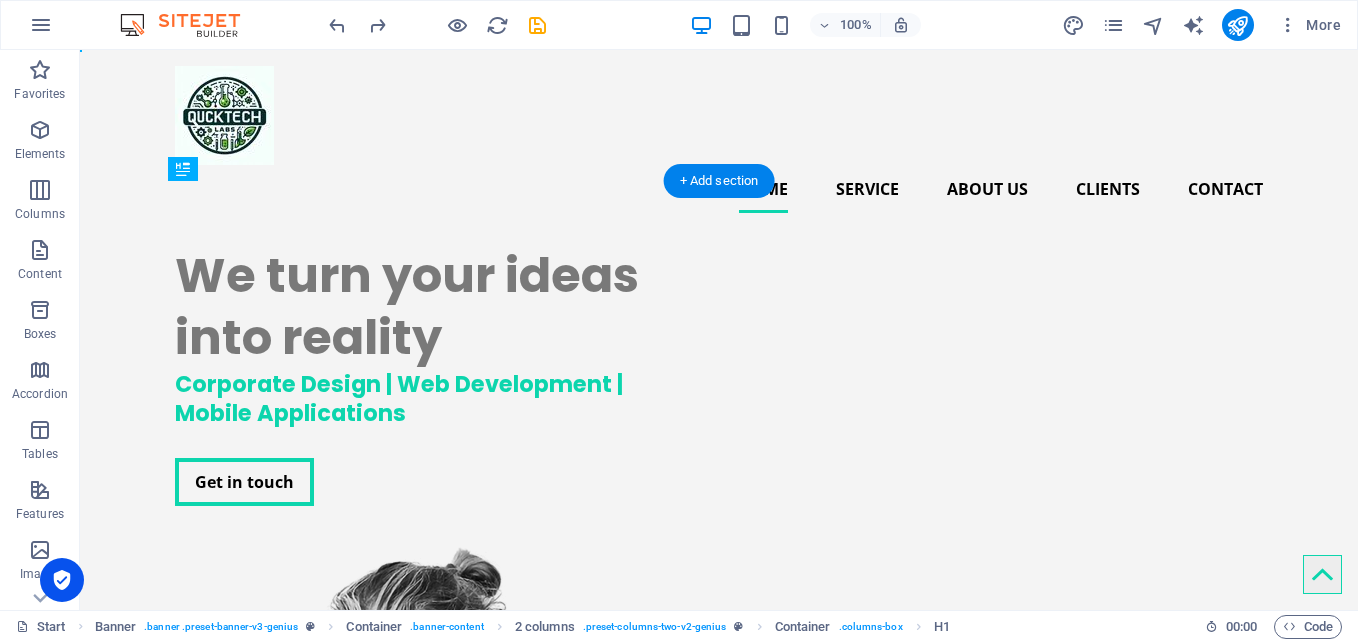 drag, startPoint x: 280, startPoint y: 540, endPoint x: 263, endPoint y: 470, distance: 72.03471 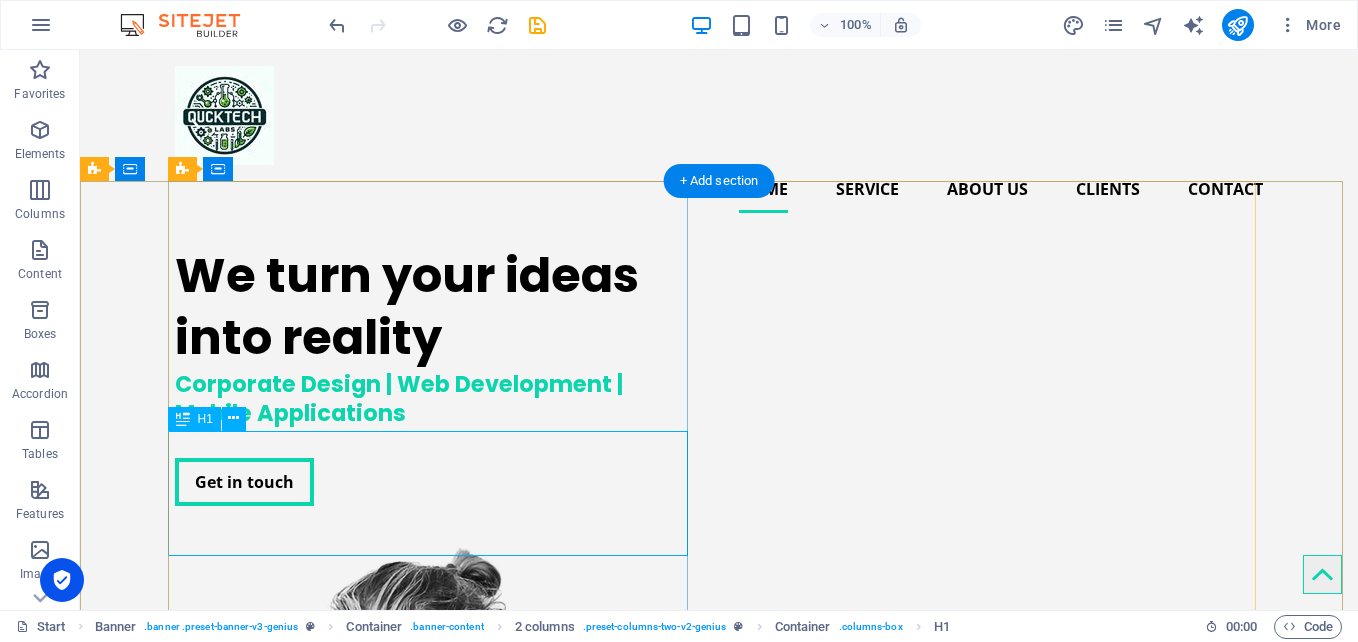 click on "We turn your ideas into reality" at bounding box center [435, 307] 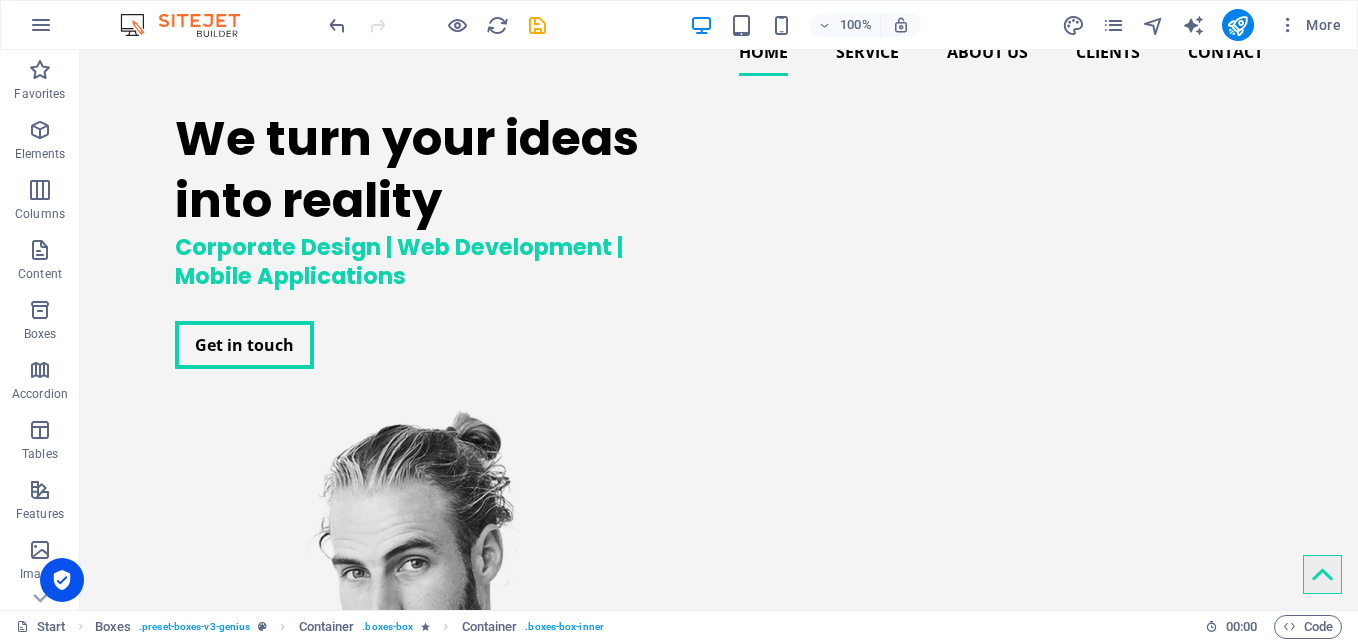 scroll, scrollTop: 182, scrollLeft: 0, axis: vertical 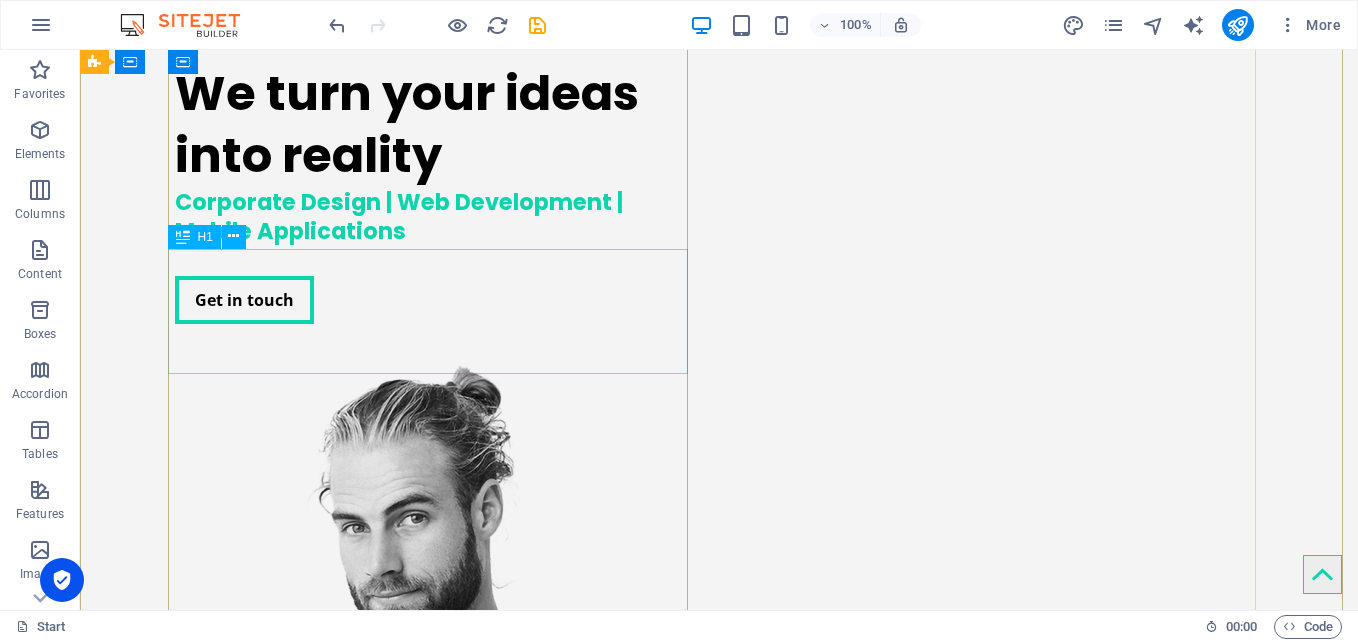 click on "We turn your ideas into reality" at bounding box center [435, 125] 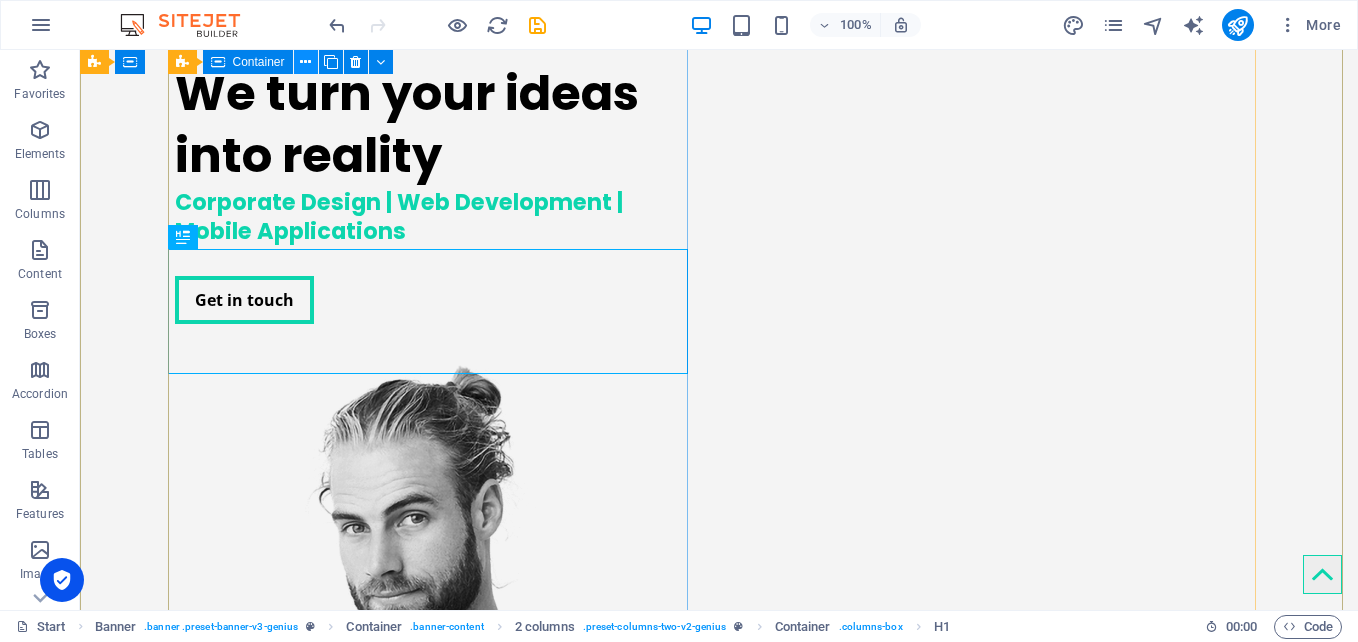 click at bounding box center (305, 62) 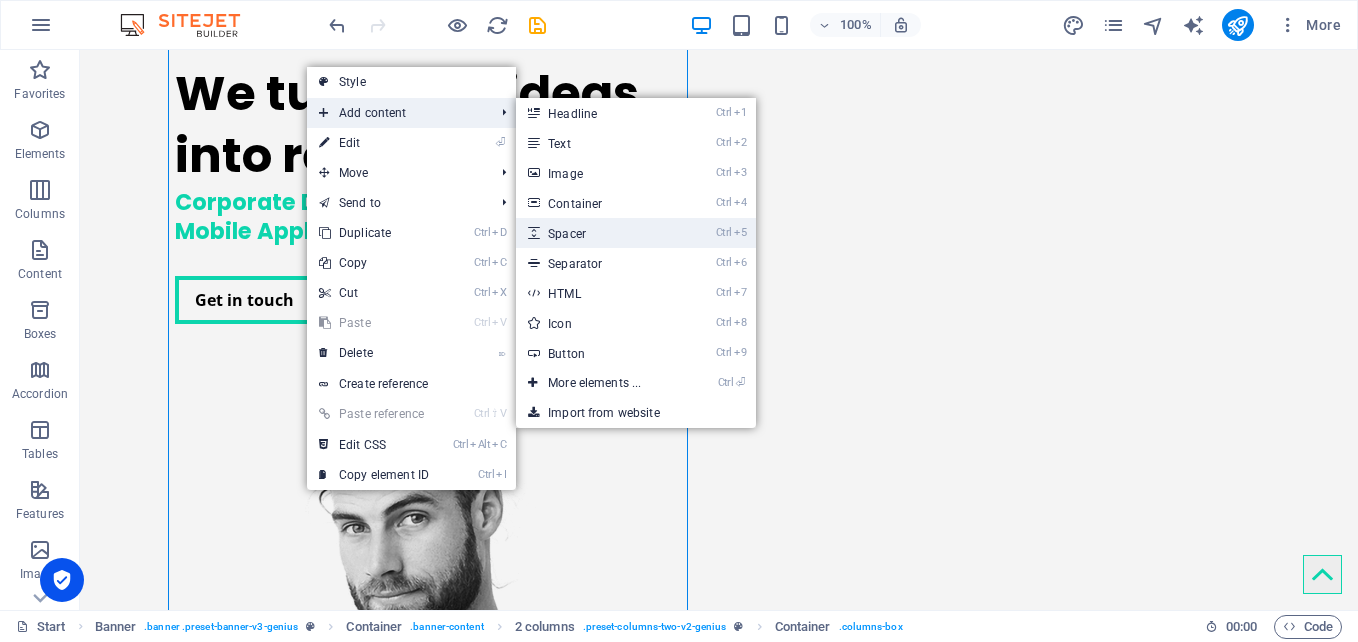 click on "Ctrl 5  Spacer" at bounding box center [598, 233] 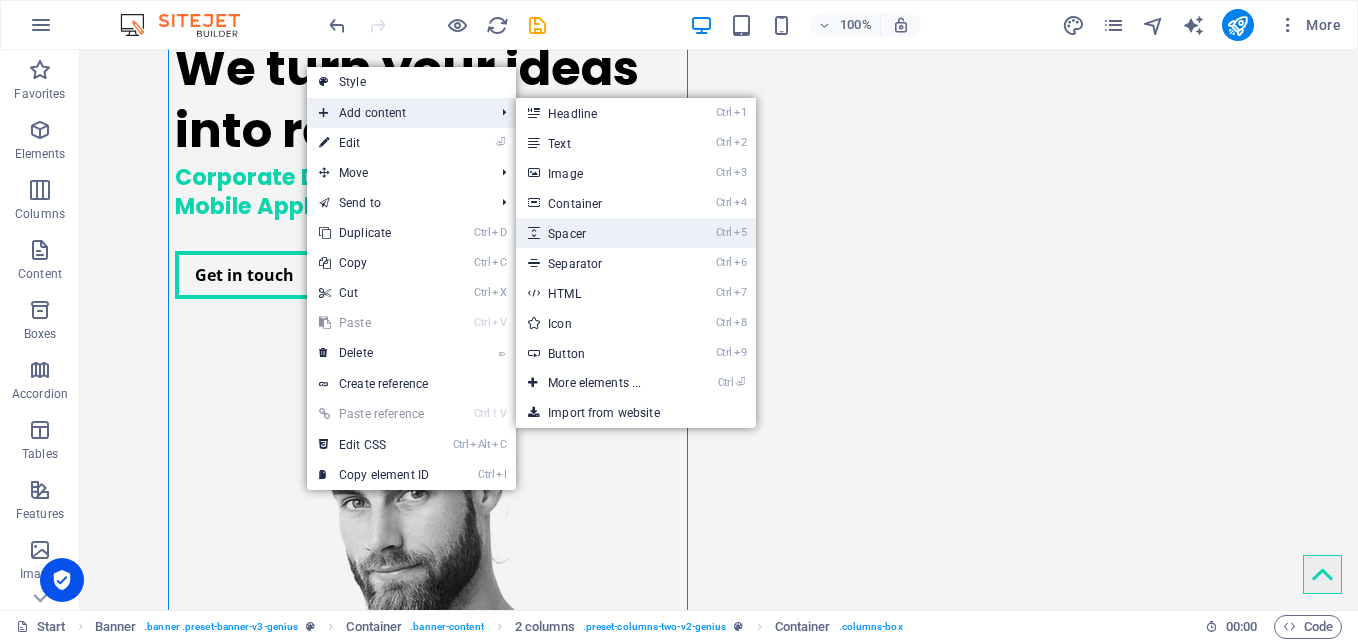 select on "px" 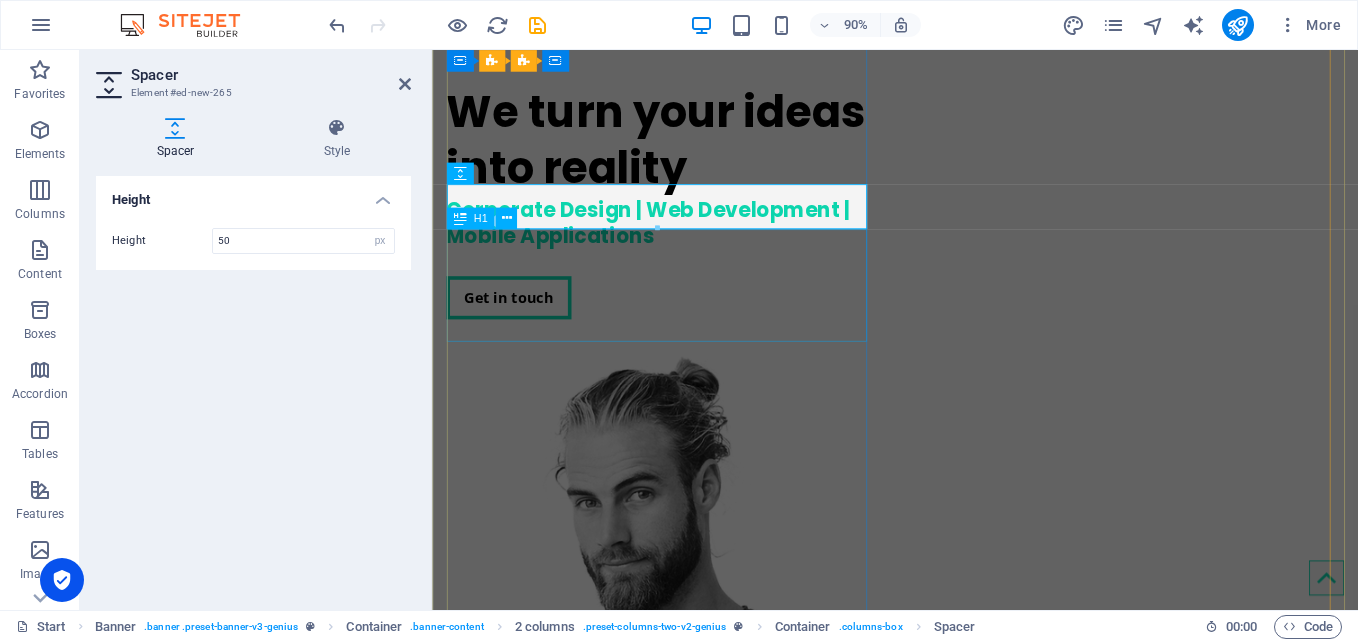 click on "We turn your ideas into reality" at bounding box center (685, 150) 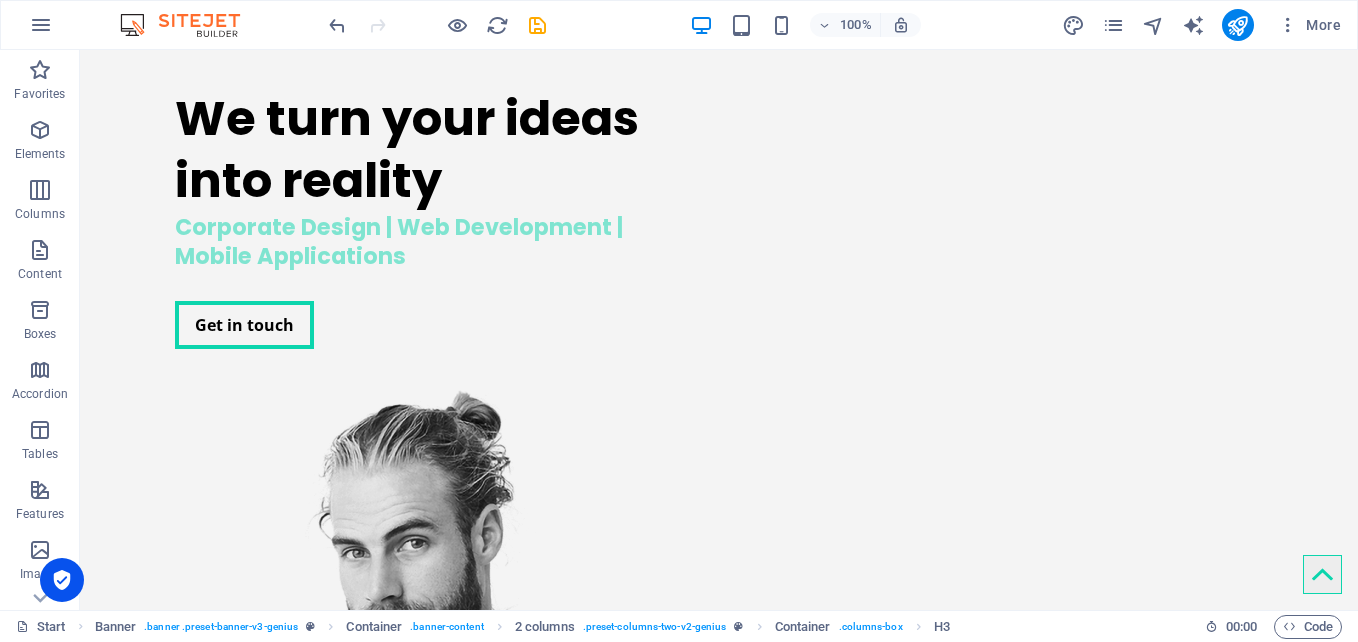 drag, startPoint x: 308, startPoint y: 407, endPoint x: 316, endPoint y: 378, distance: 30.083218 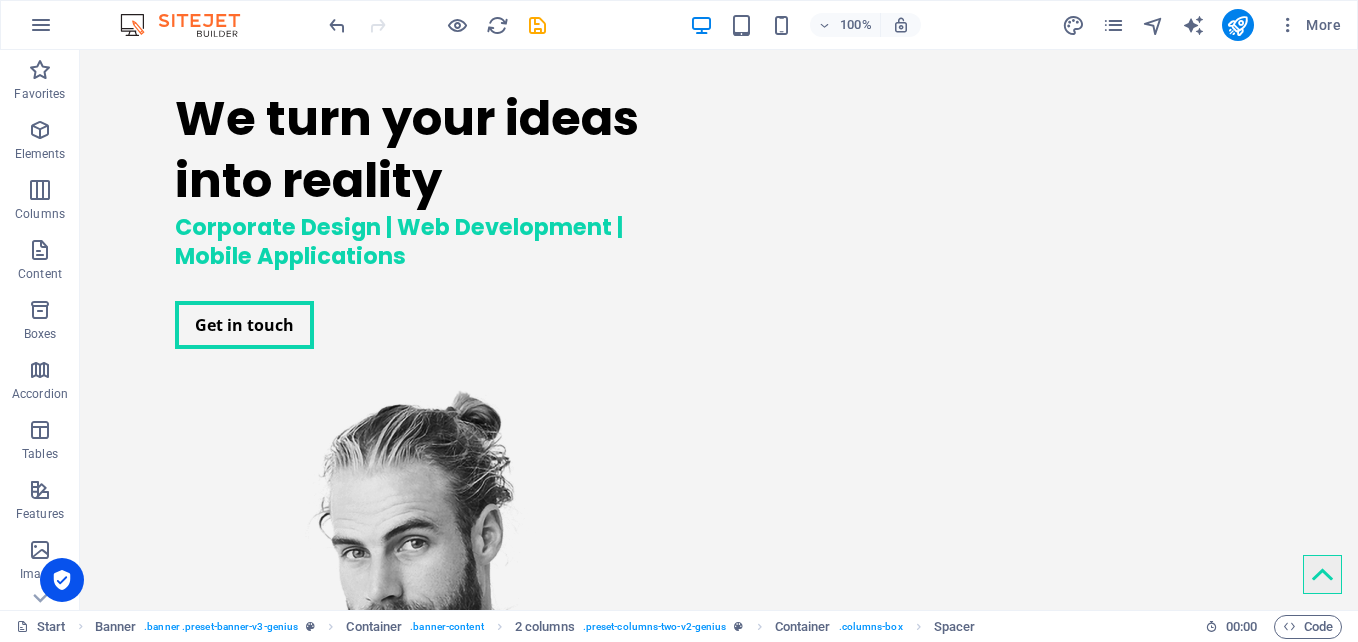 scroll, scrollTop: 157, scrollLeft: 0, axis: vertical 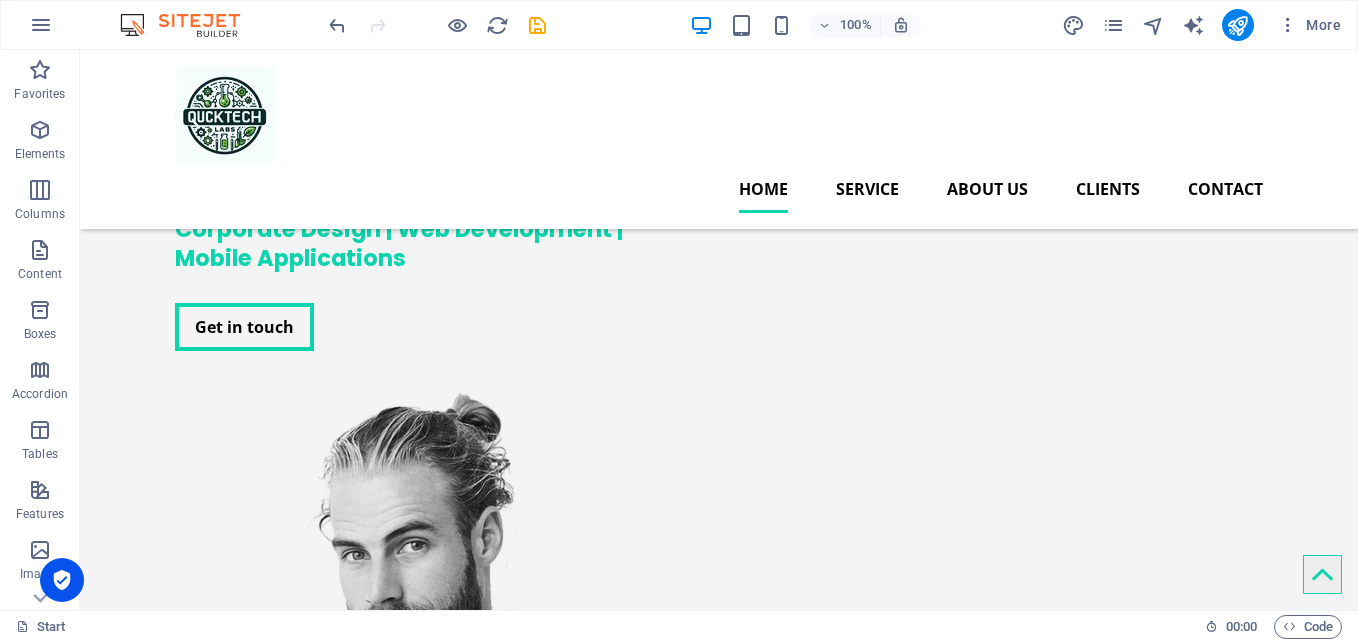 drag, startPoint x: 217, startPoint y: 223, endPoint x: 215, endPoint y: 367, distance: 144.01389 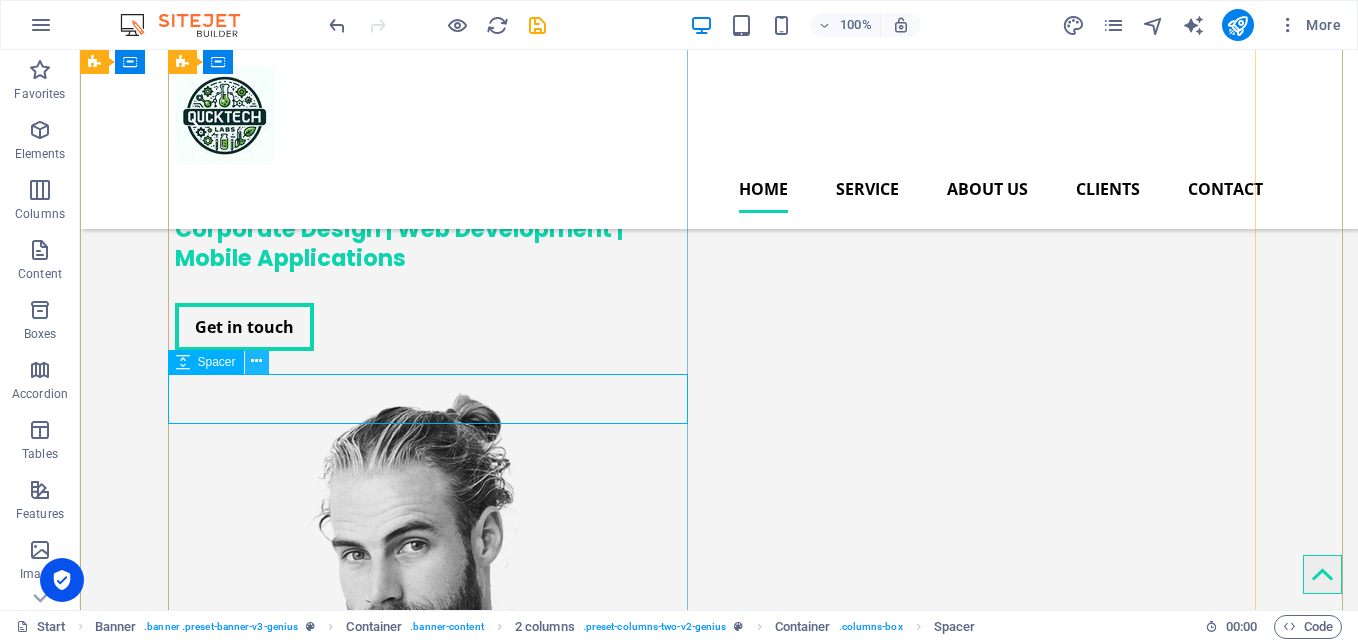 click at bounding box center (256, 361) 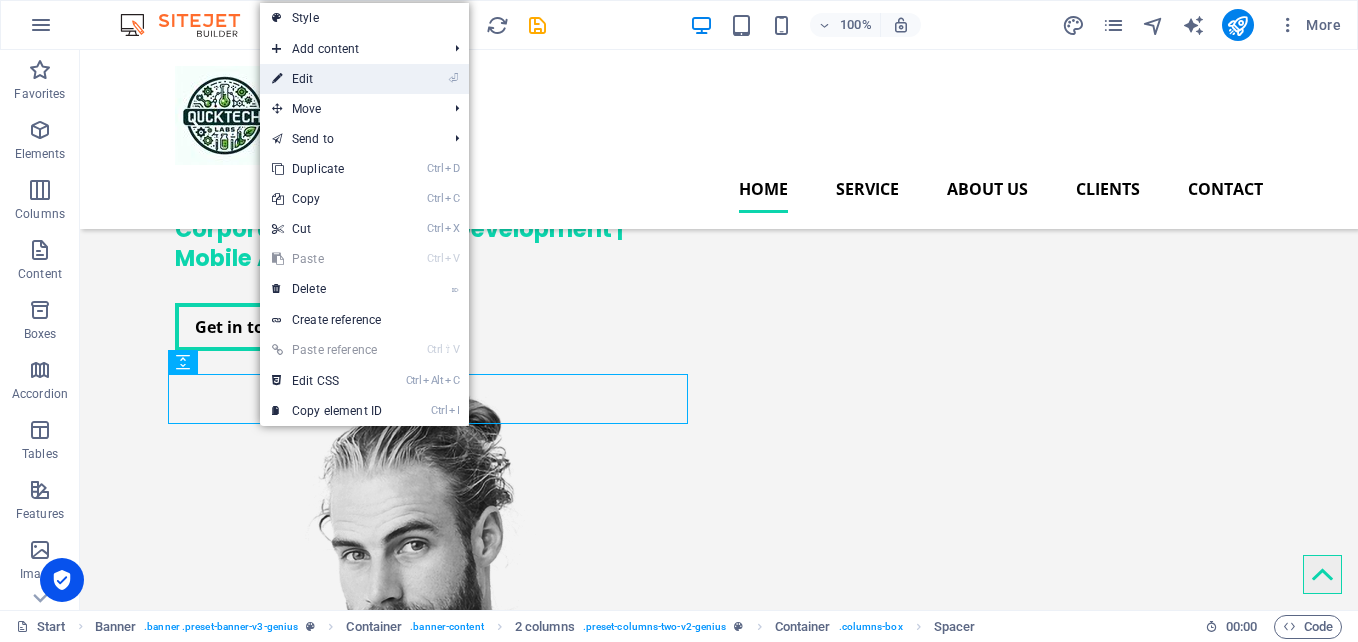 click on "⏎  Edit" at bounding box center (327, 79) 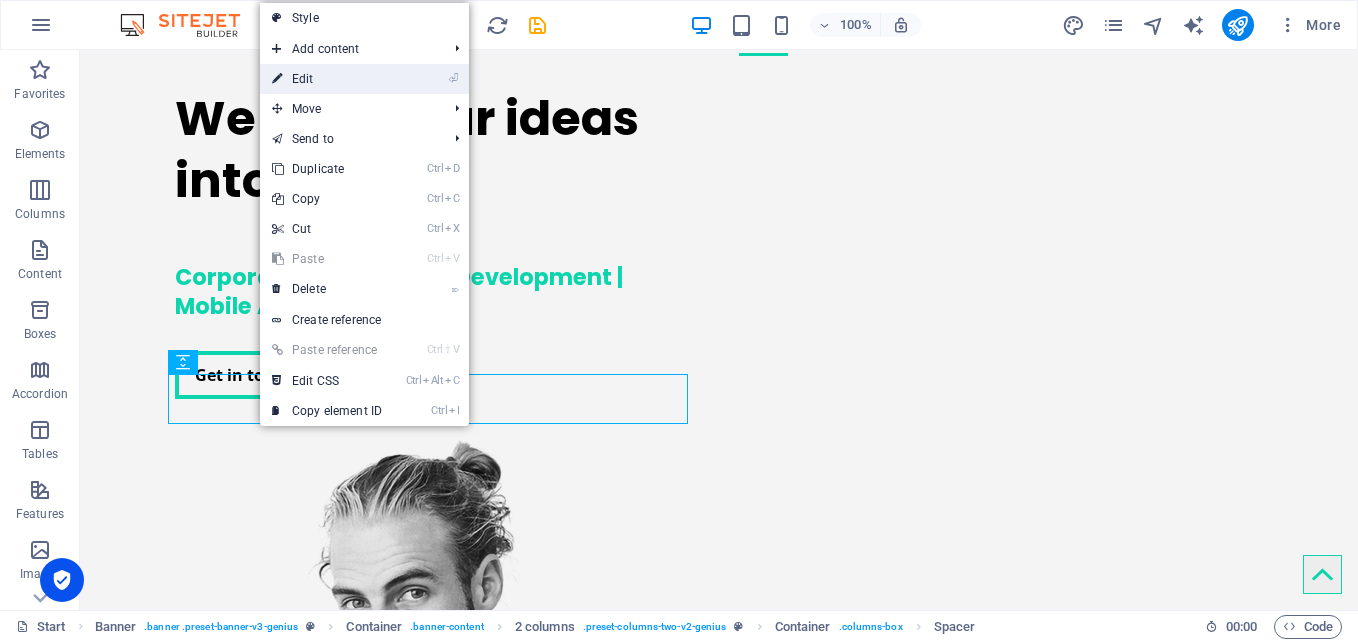select on "px" 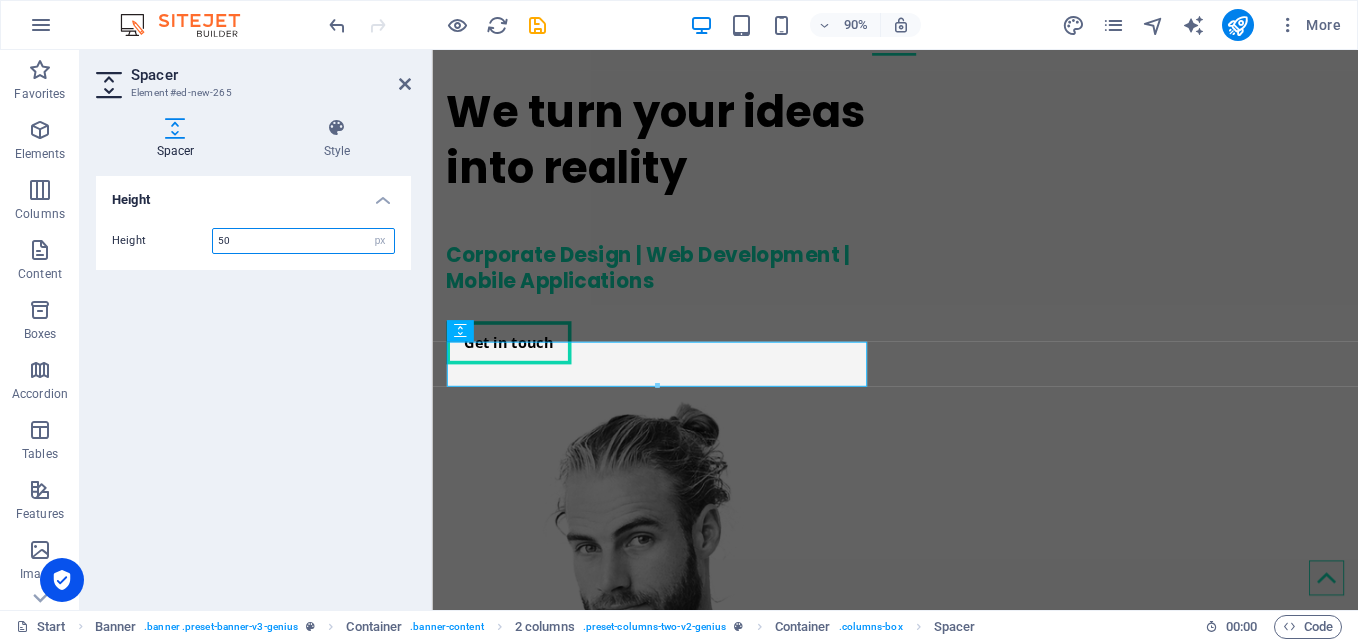 click on "50" at bounding box center [303, 241] 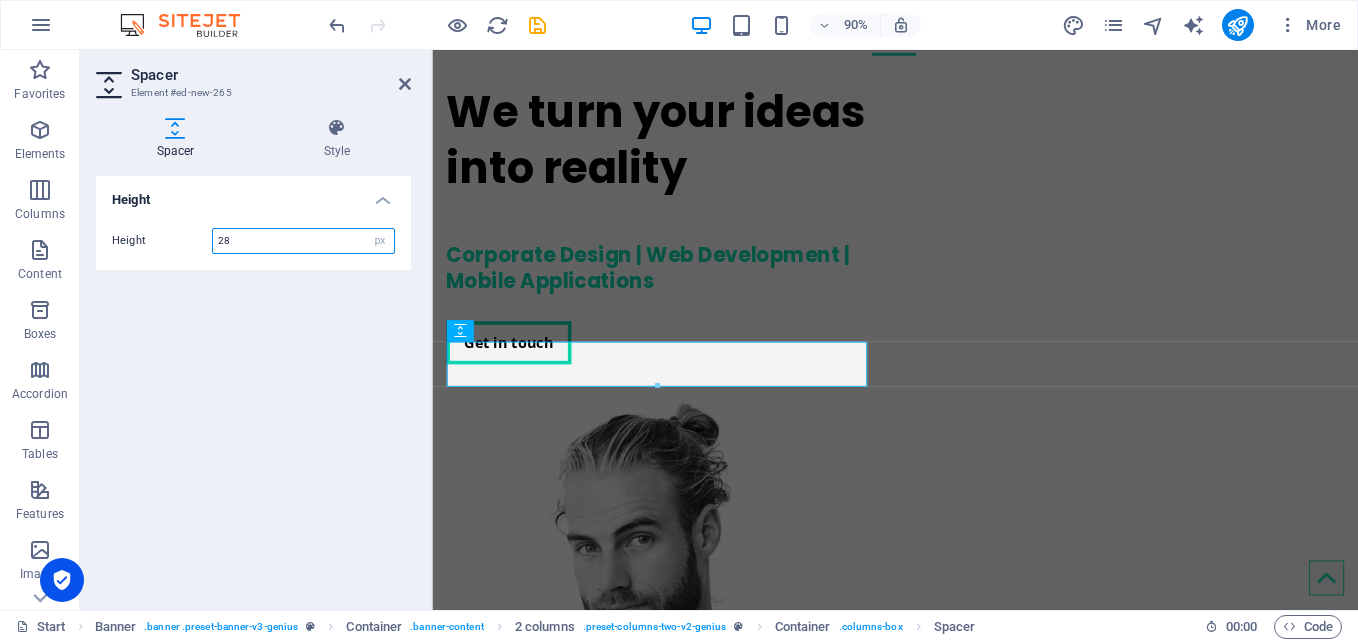 type on "2" 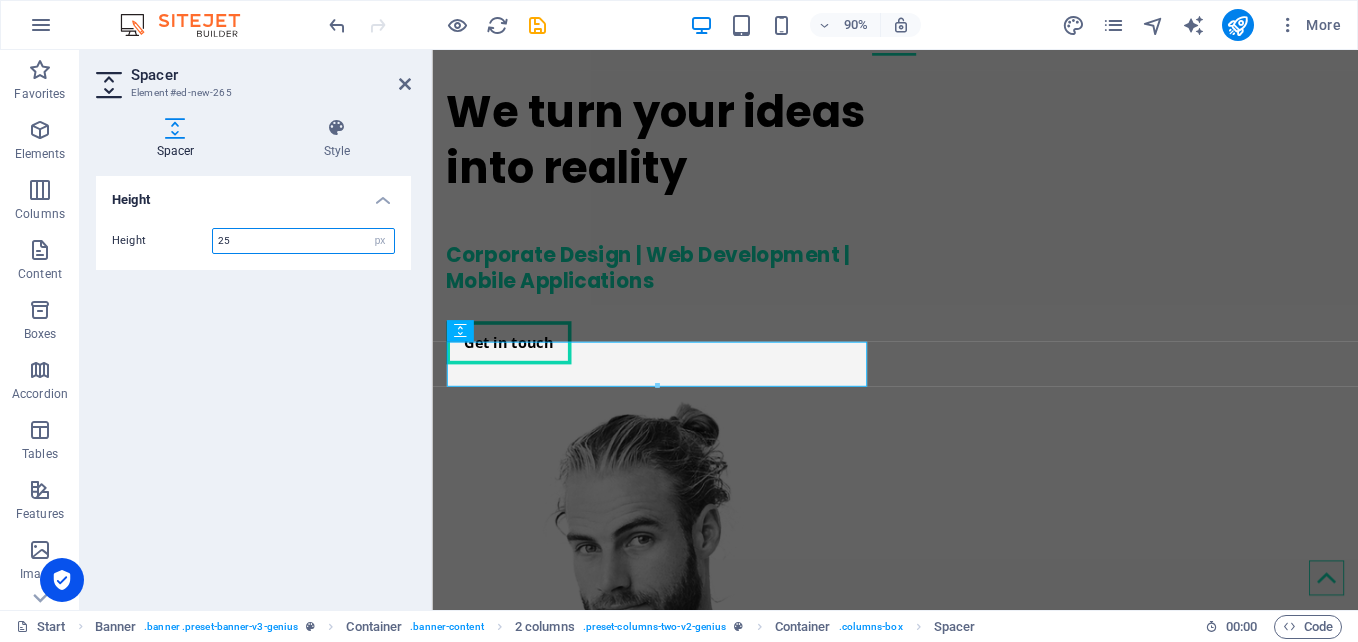 type on "25" 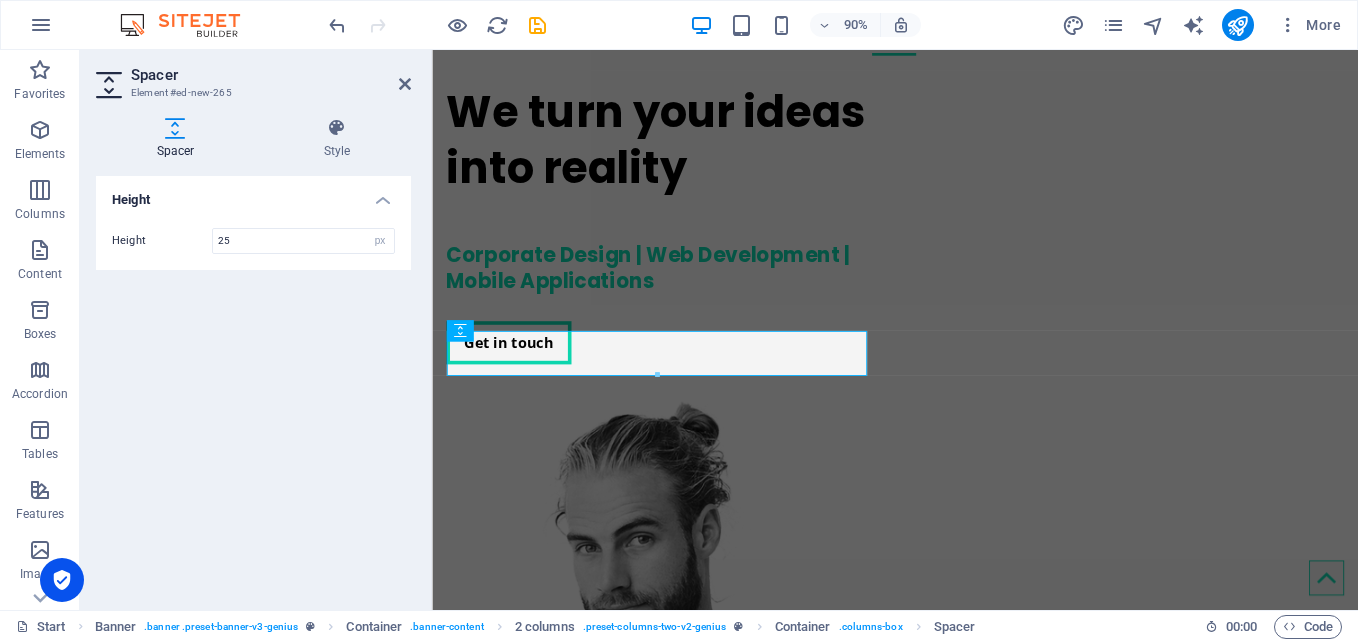 scroll, scrollTop: 169, scrollLeft: 0, axis: vertical 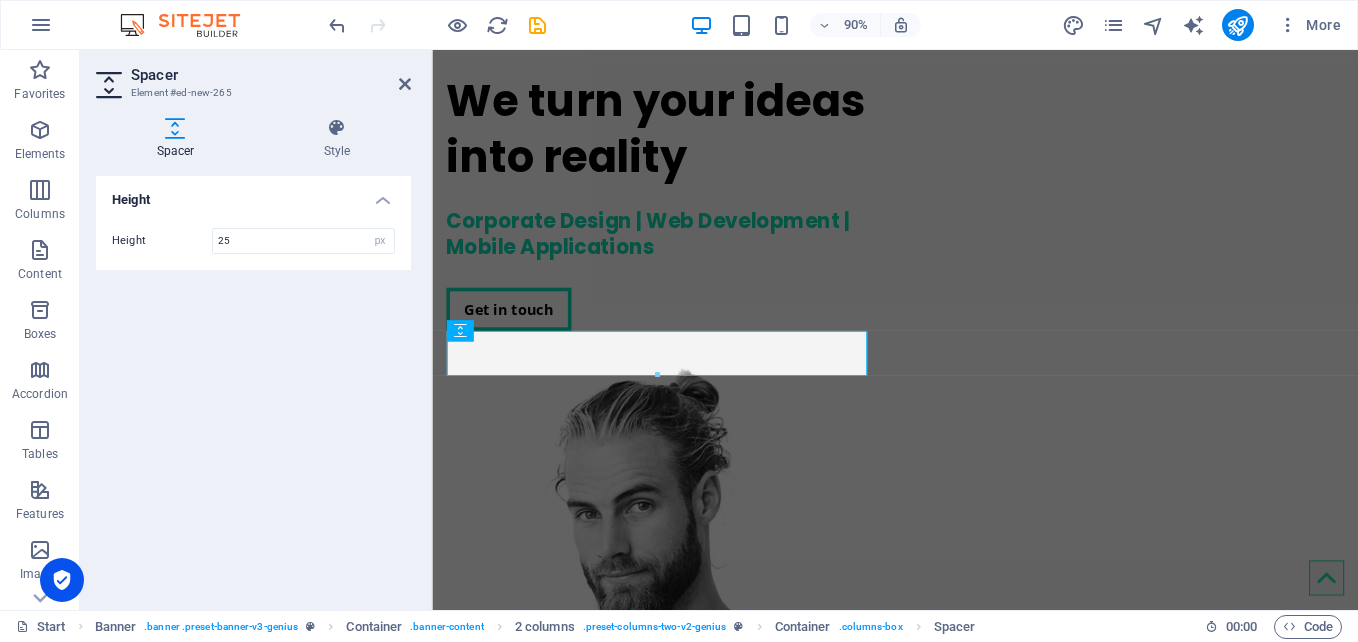 click on "Height Height 25 px rem vh vw" at bounding box center (253, 385) 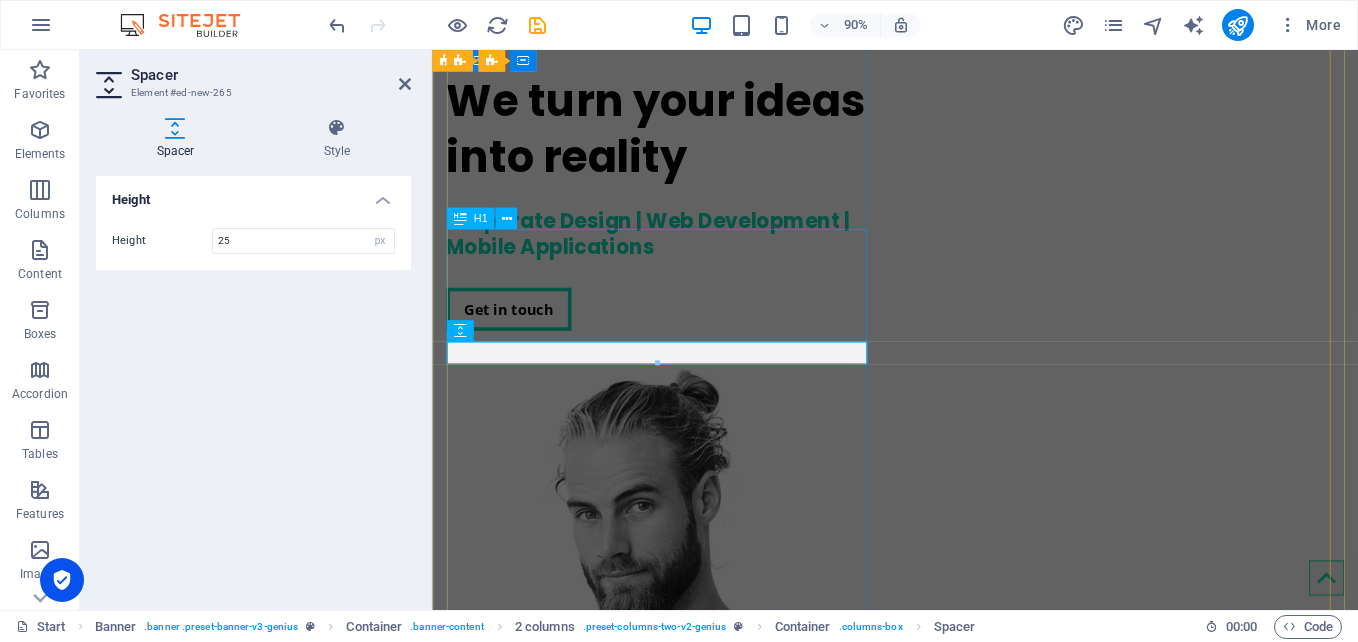 click on "We turn your ideas into reality" at bounding box center (685, 138) 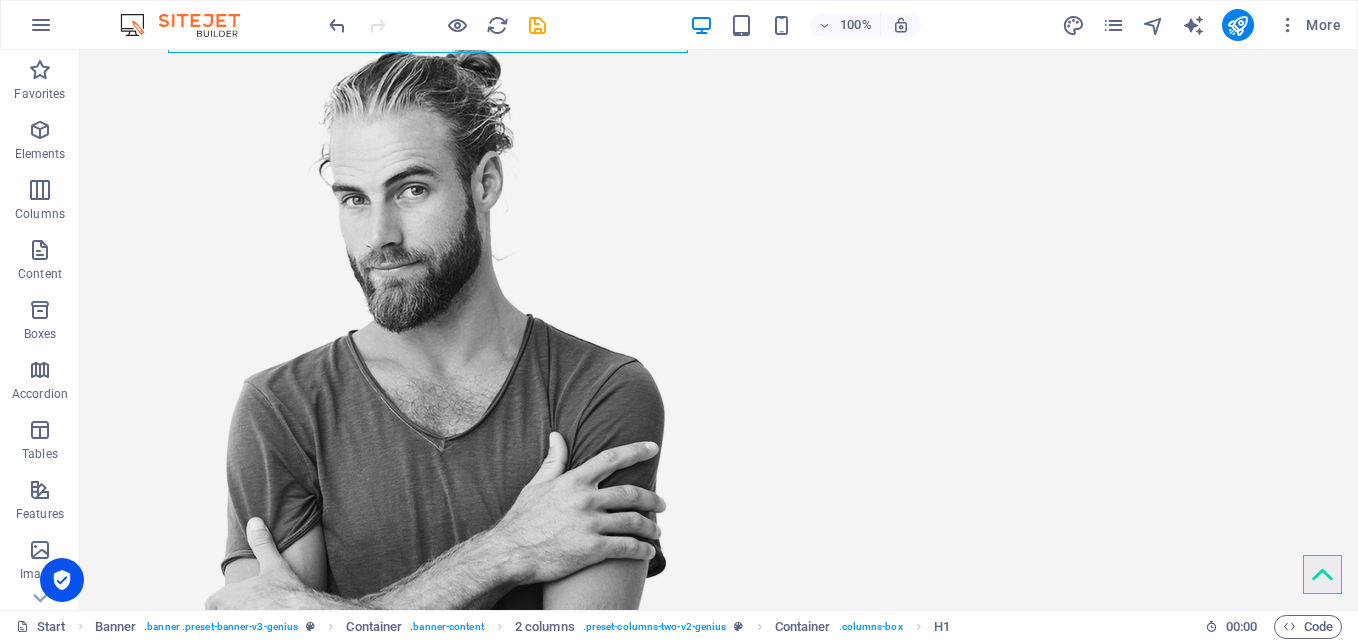 scroll, scrollTop: 558, scrollLeft: 0, axis: vertical 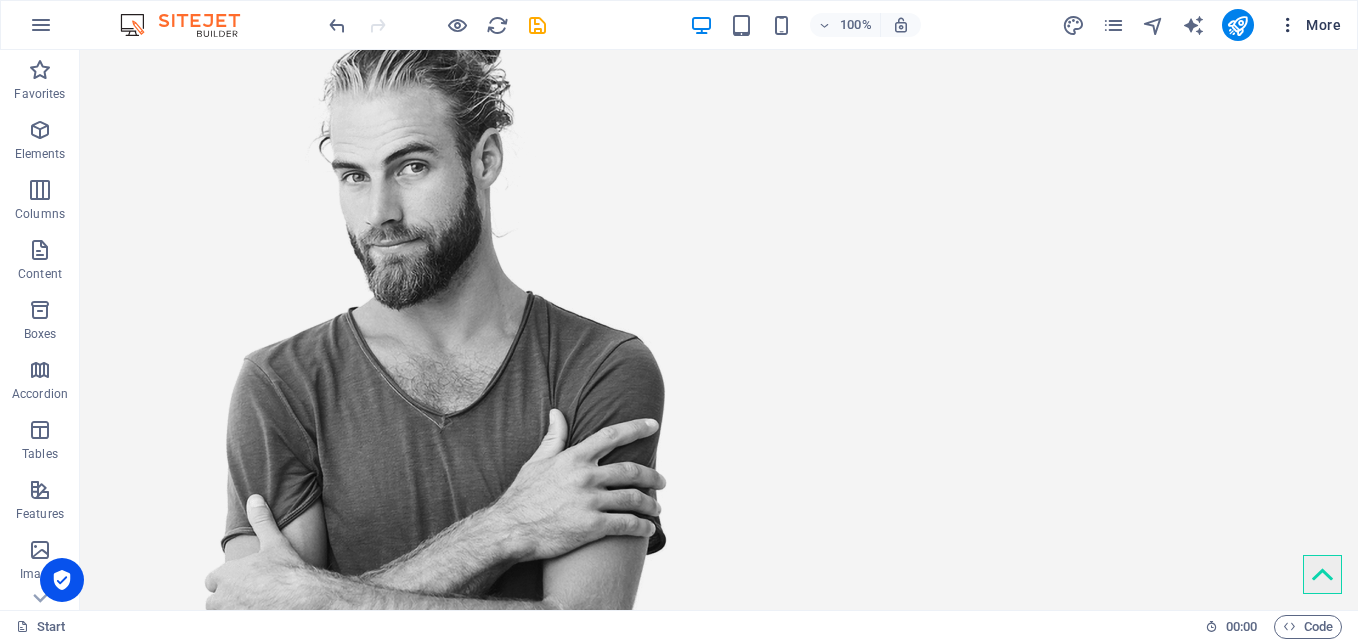 click at bounding box center [1288, 25] 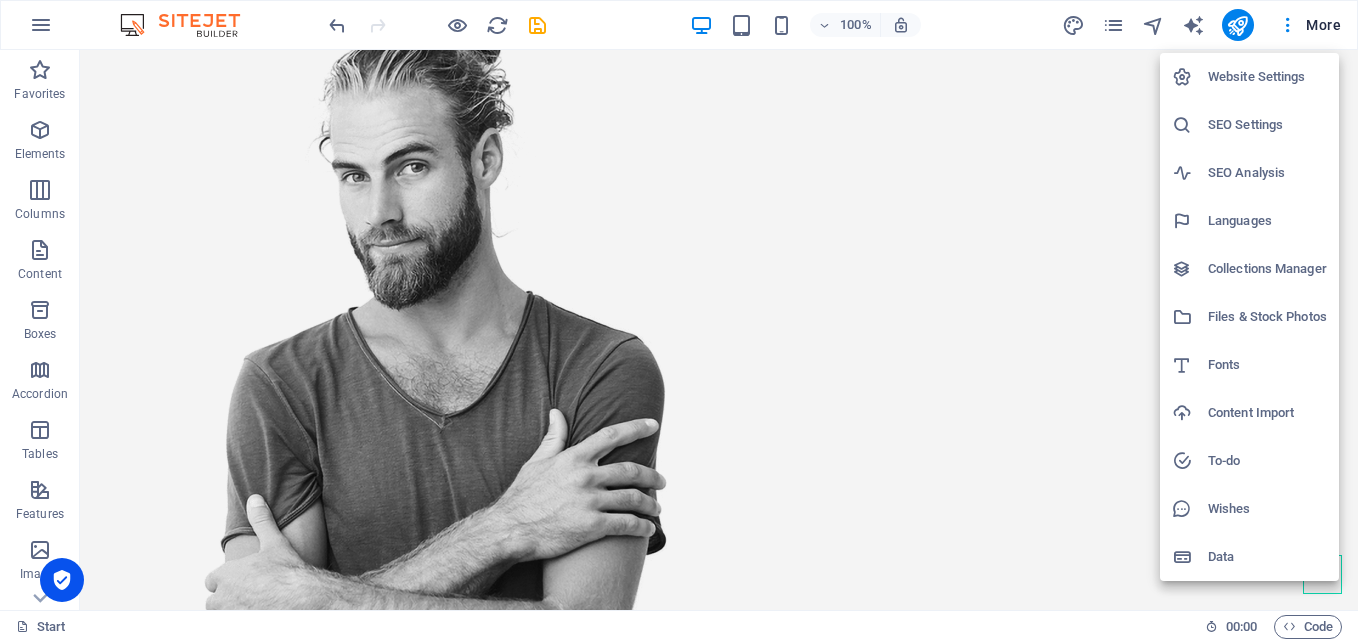 click at bounding box center [679, 321] 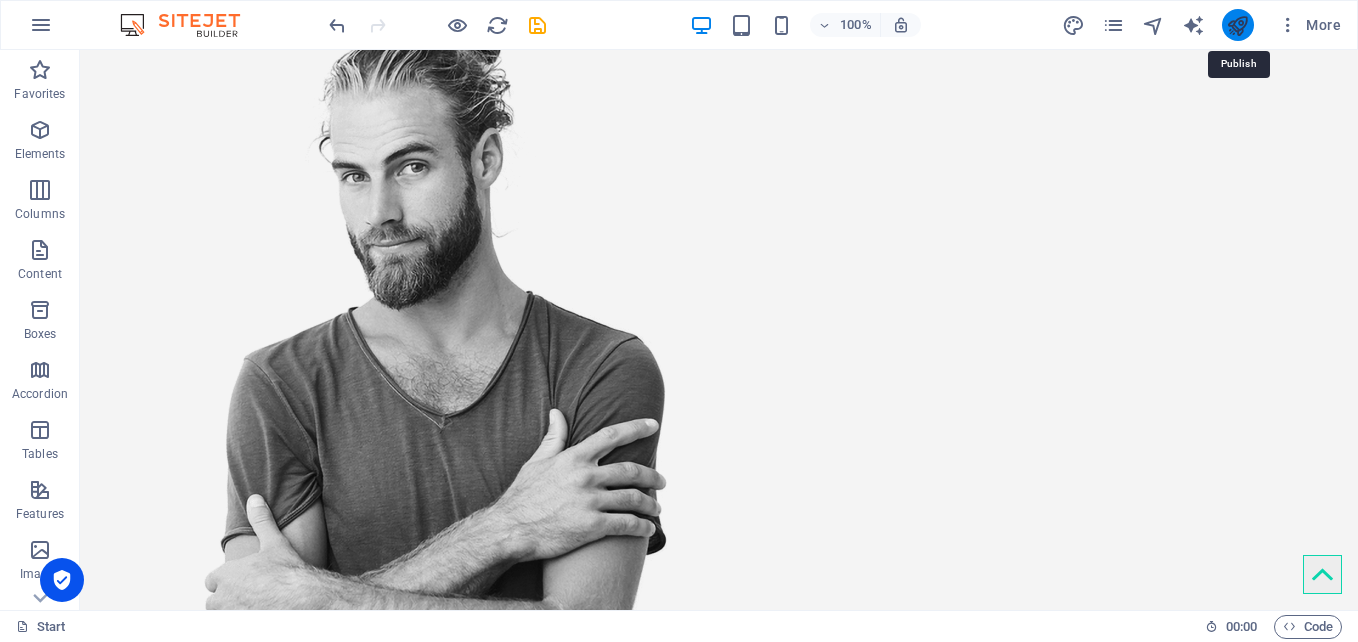 click at bounding box center (1237, 25) 